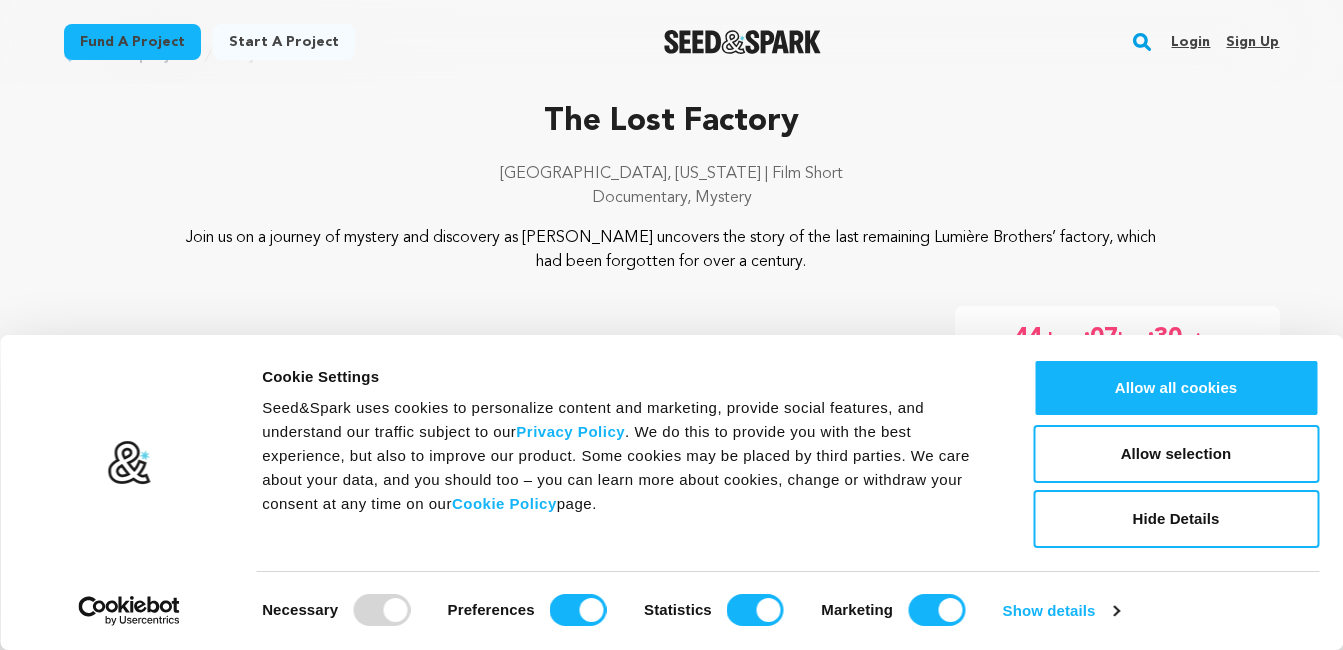 scroll, scrollTop: 100, scrollLeft: 0, axis: vertical 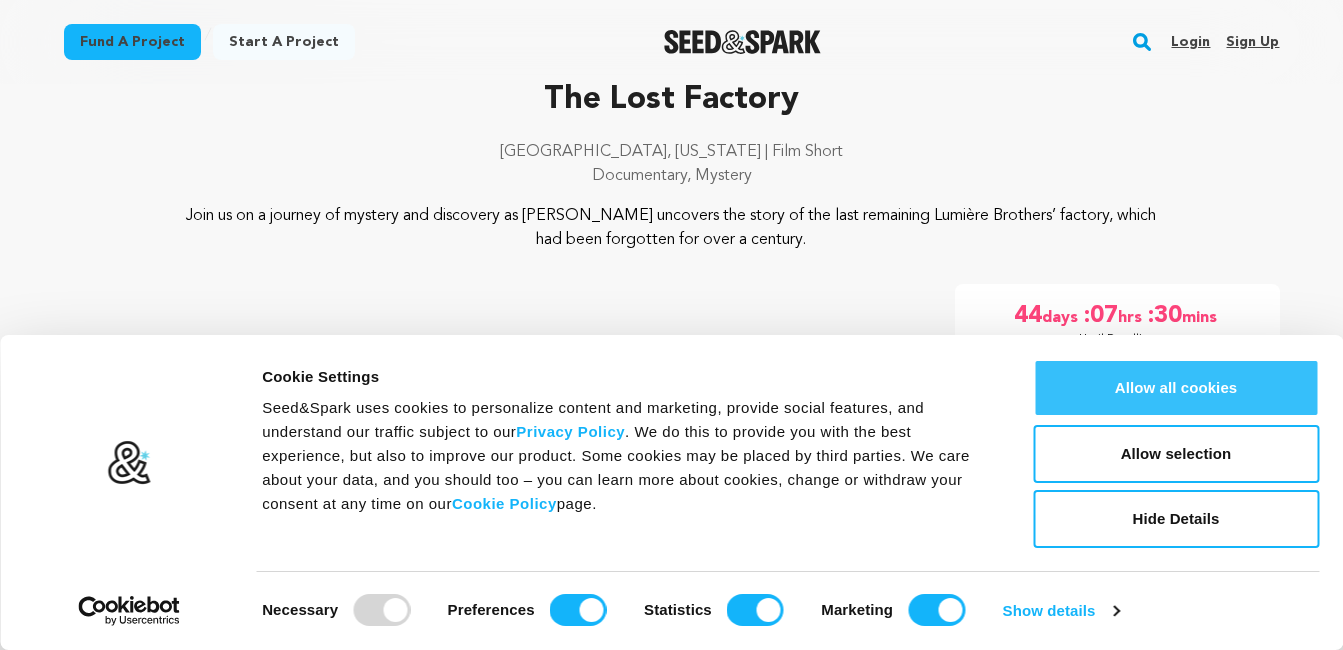 click on "Allow all cookies" at bounding box center [1176, 388] 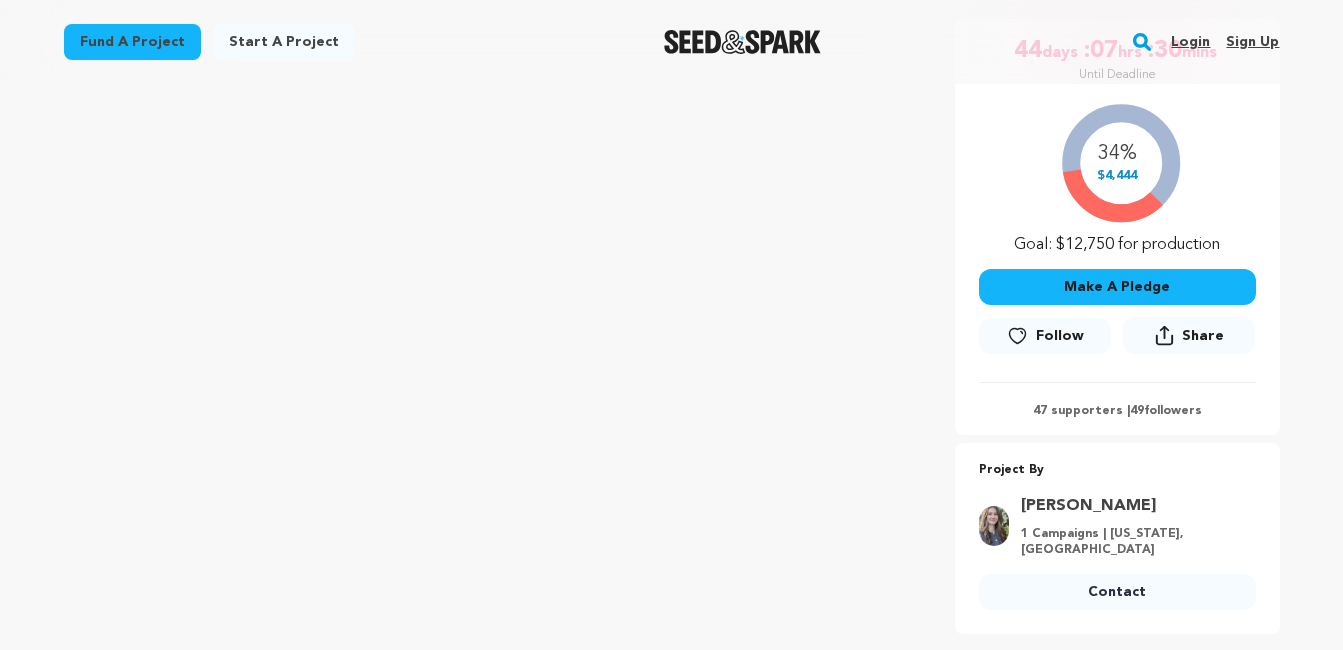 scroll, scrollTop: 316, scrollLeft: 0, axis: vertical 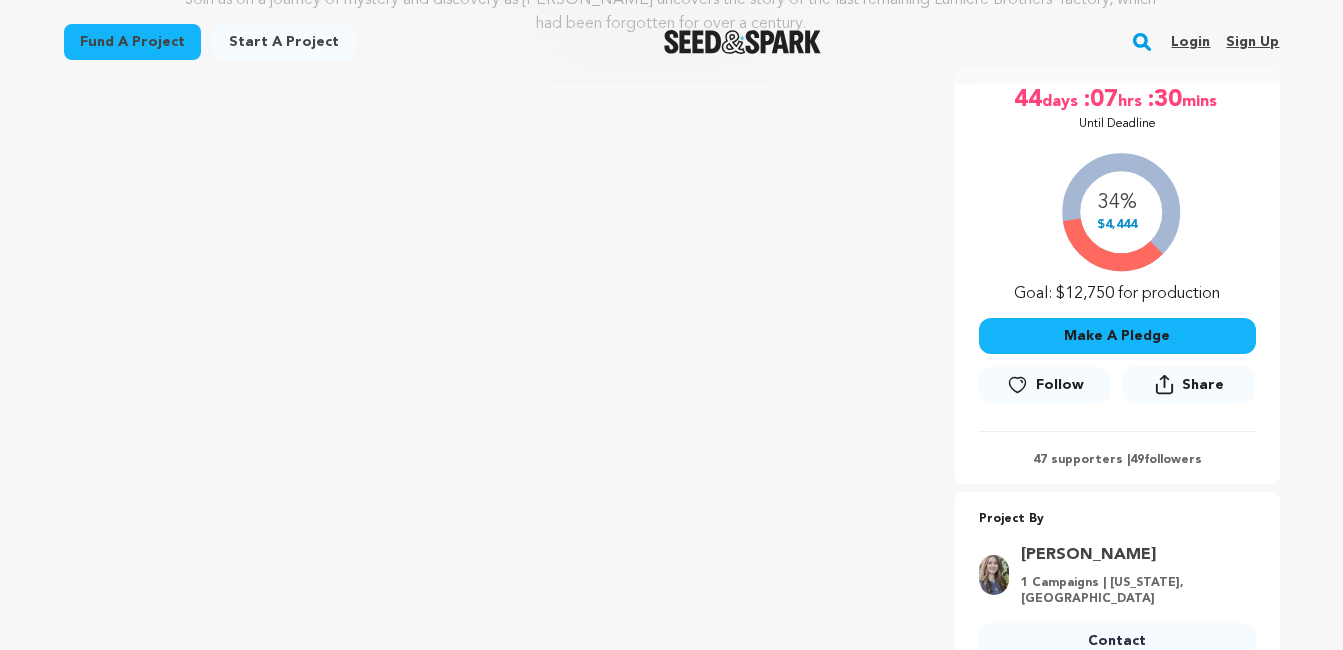 click on "Make A Pledge" at bounding box center (1117, 336) 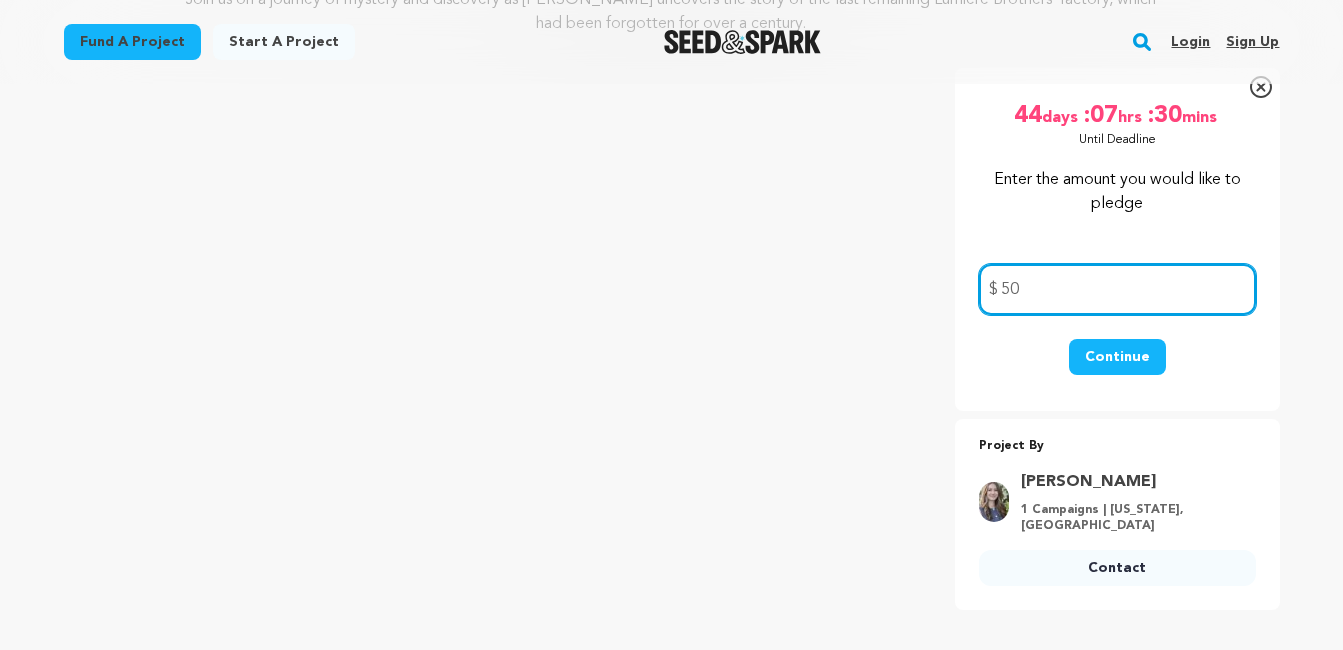 type on "50" 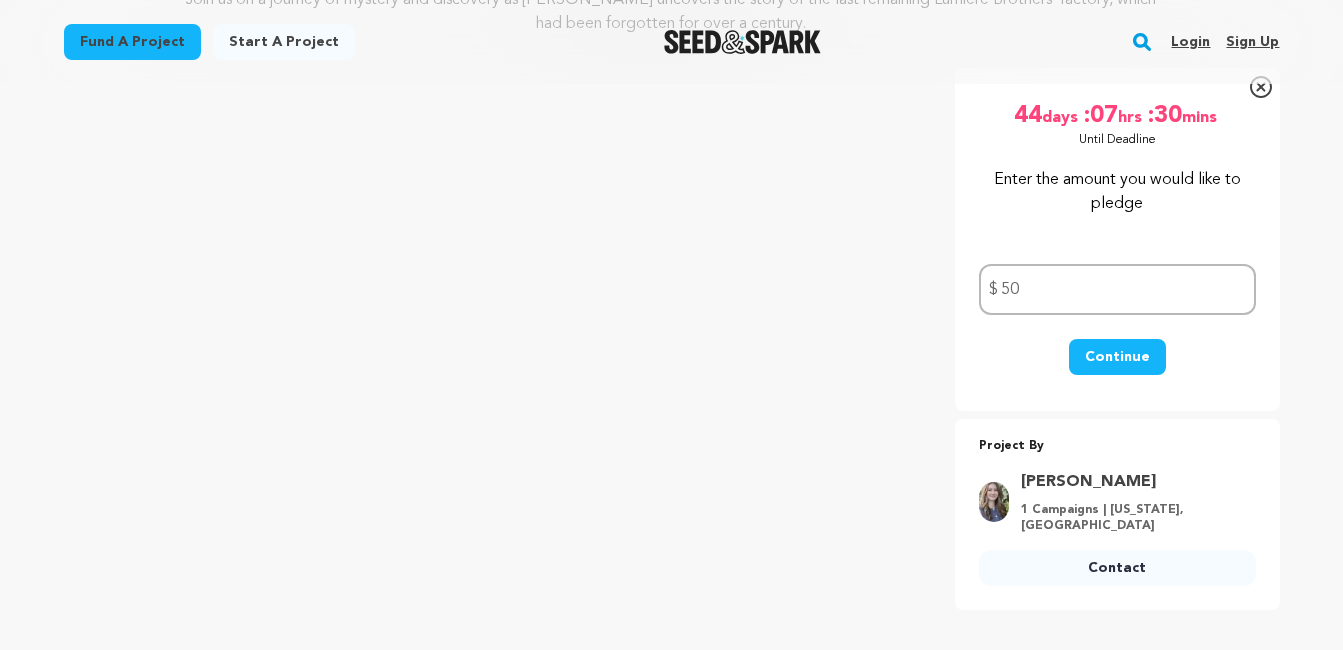 click on "Continue" at bounding box center (1117, 357) 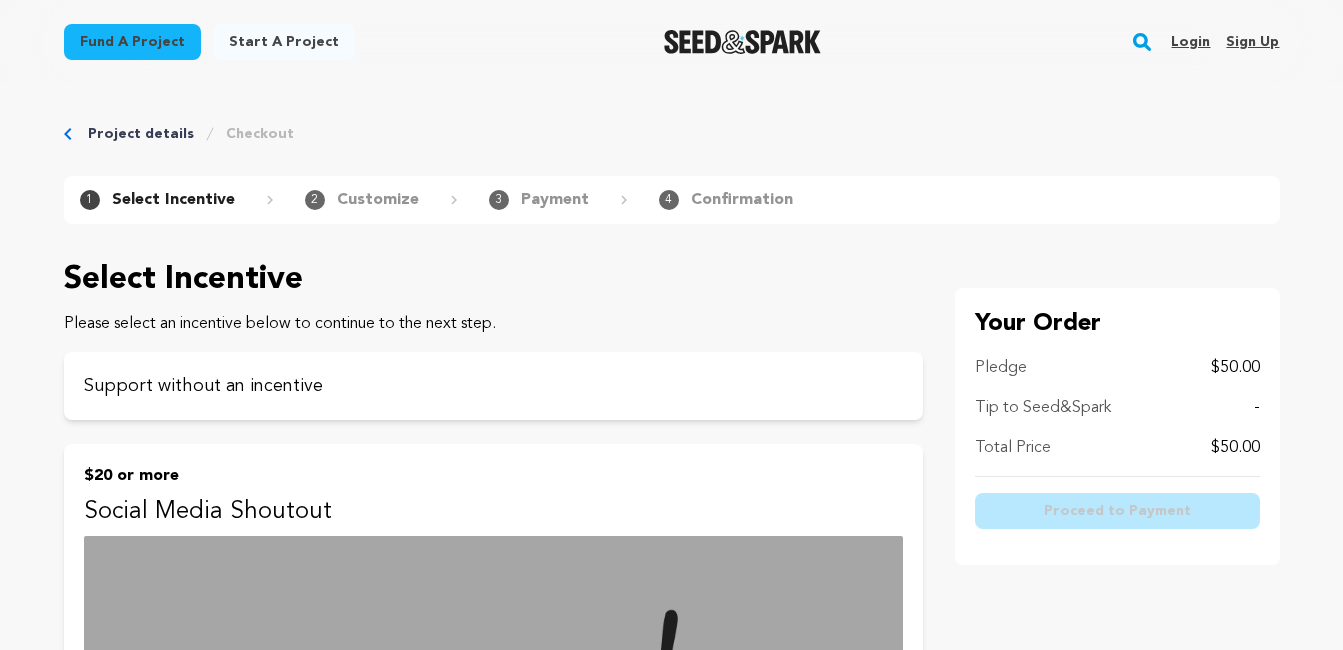 scroll, scrollTop: 0, scrollLeft: 0, axis: both 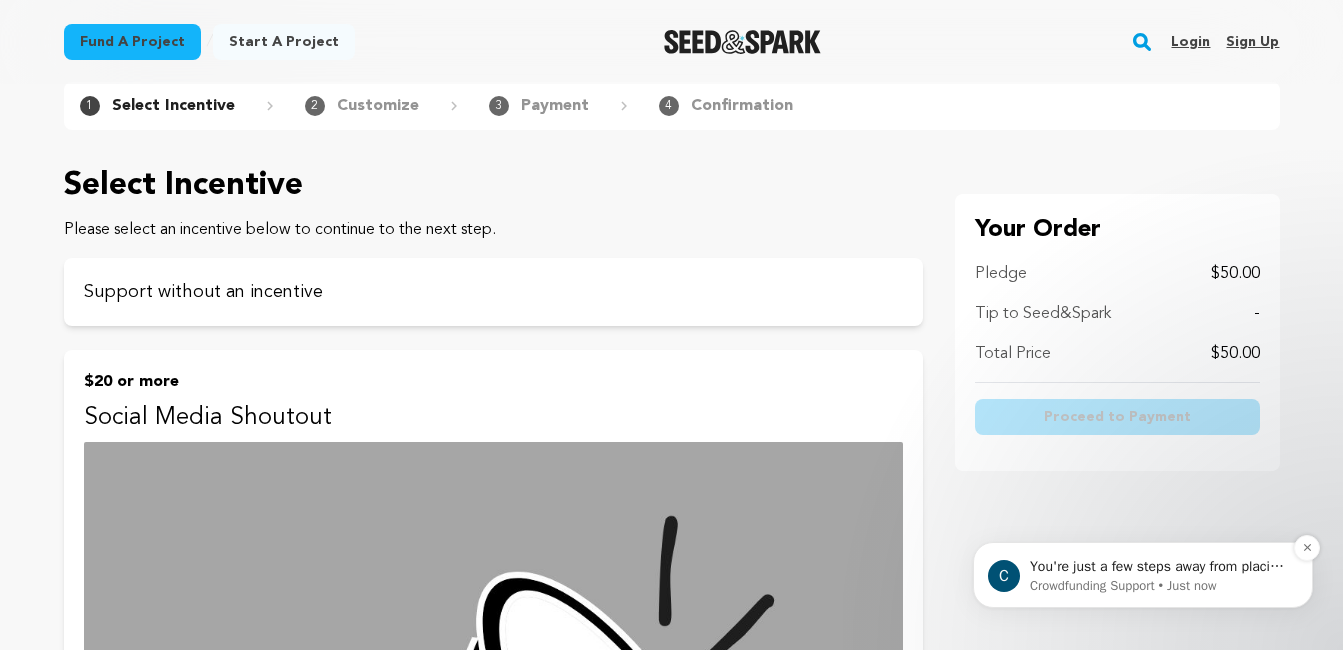 click on "You're just a few steps away from placing a pledge!  If you have any troubleshooting questions, reply here to contact the Seed&amp;Spark support team.  (note: replying to this chat does not reach the creators behind the project.)" at bounding box center [1159, 567] 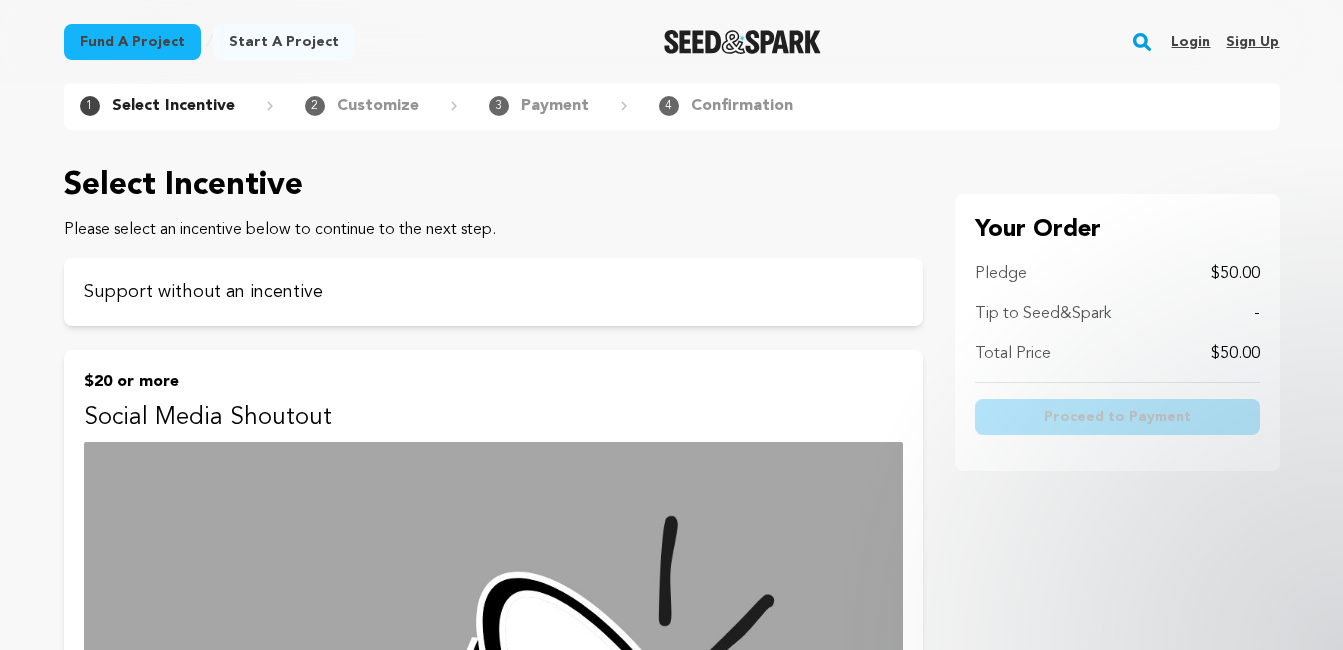 scroll, scrollTop: 0, scrollLeft: 0, axis: both 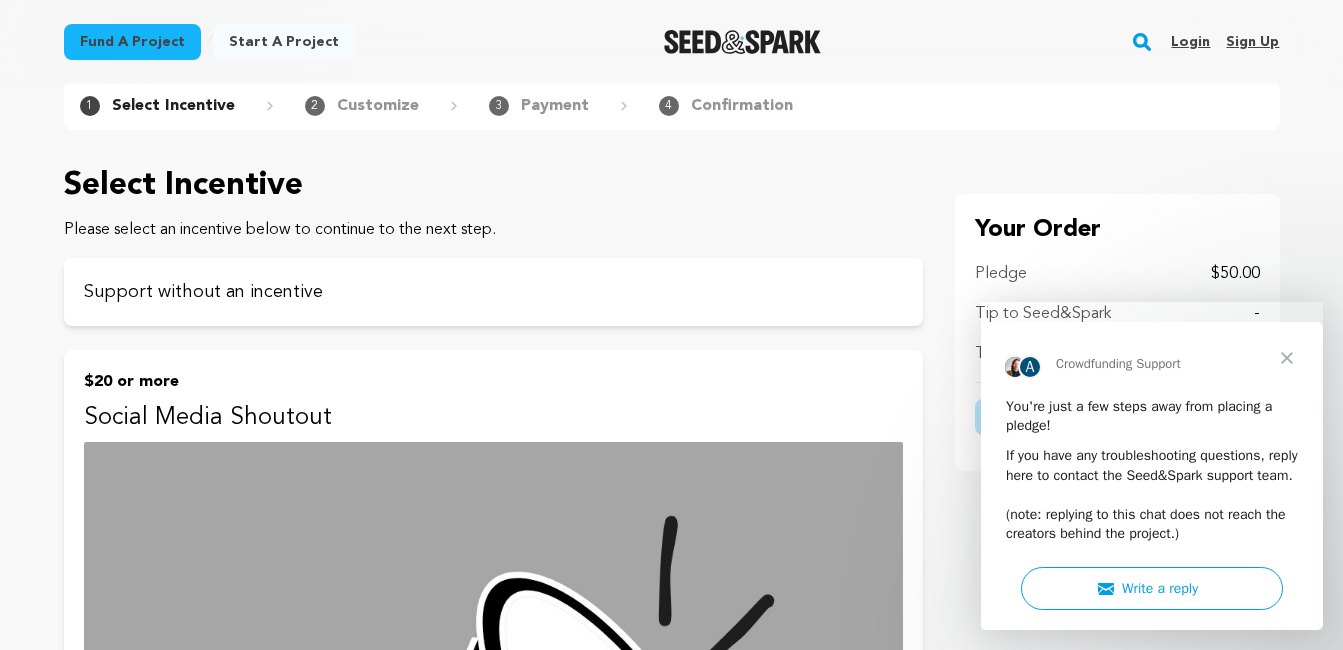 click at bounding box center [1287, 358] 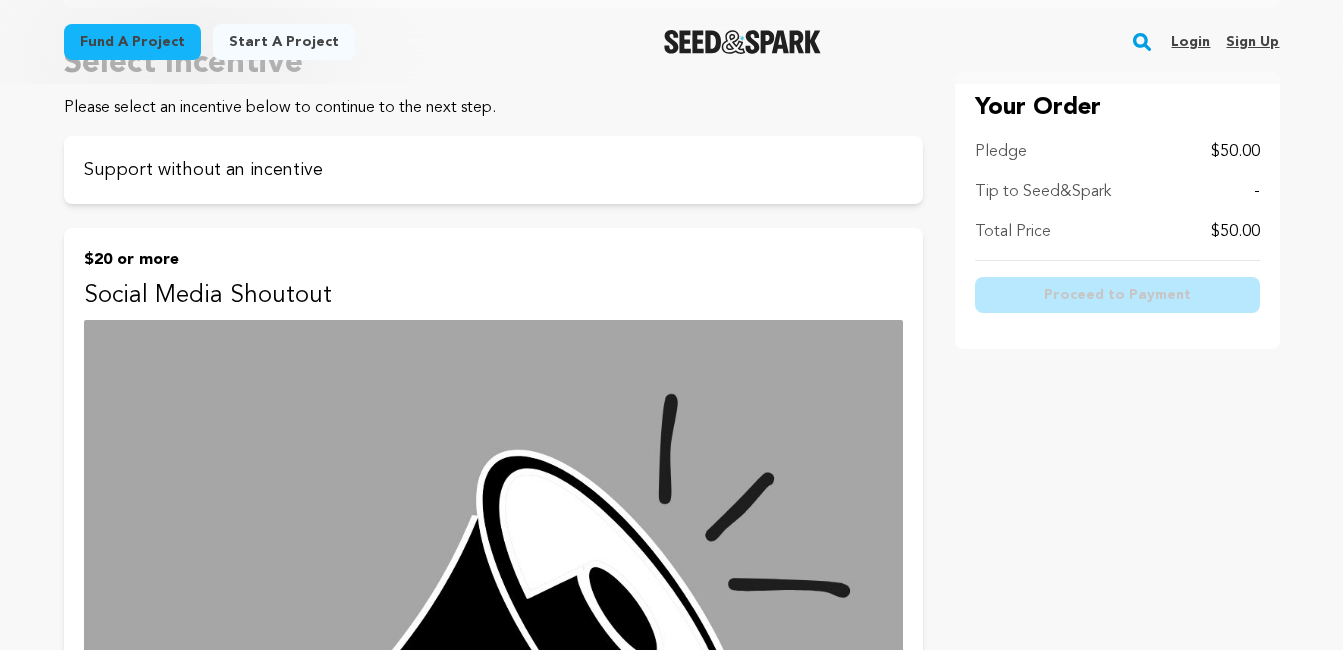 scroll, scrollTop: 194, scrollLeft: 0, axis: vertical 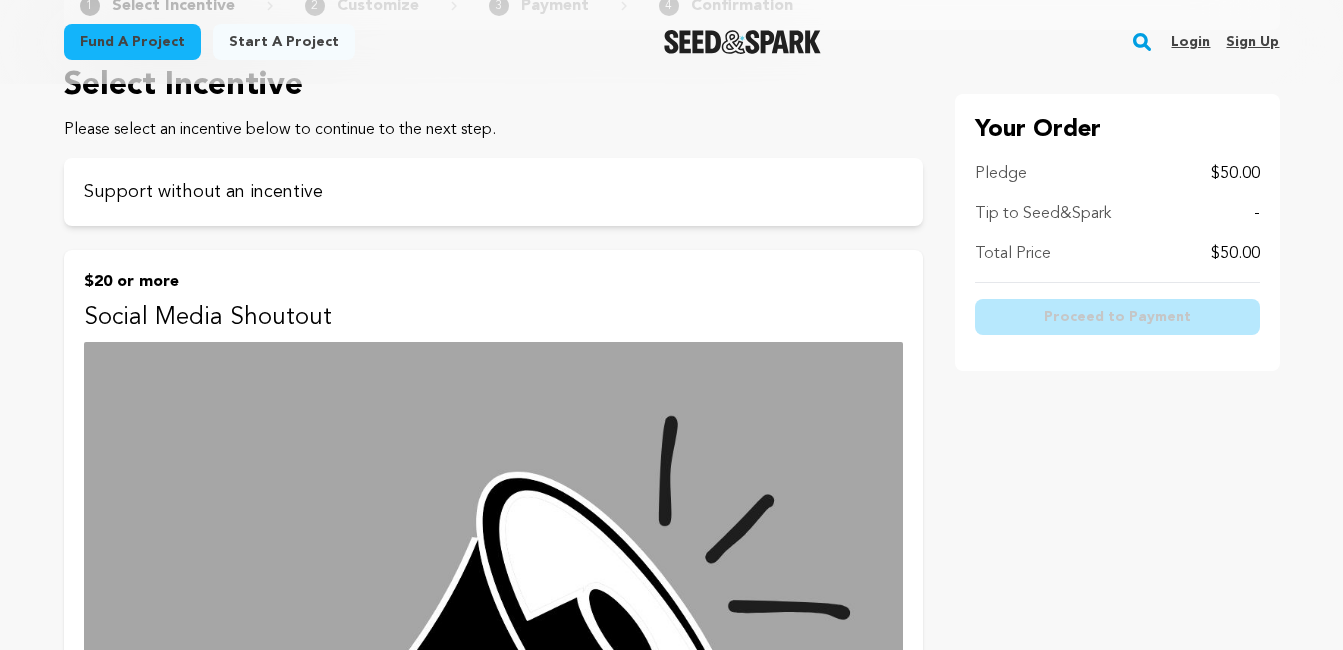 click at bounding box center [493, 751] 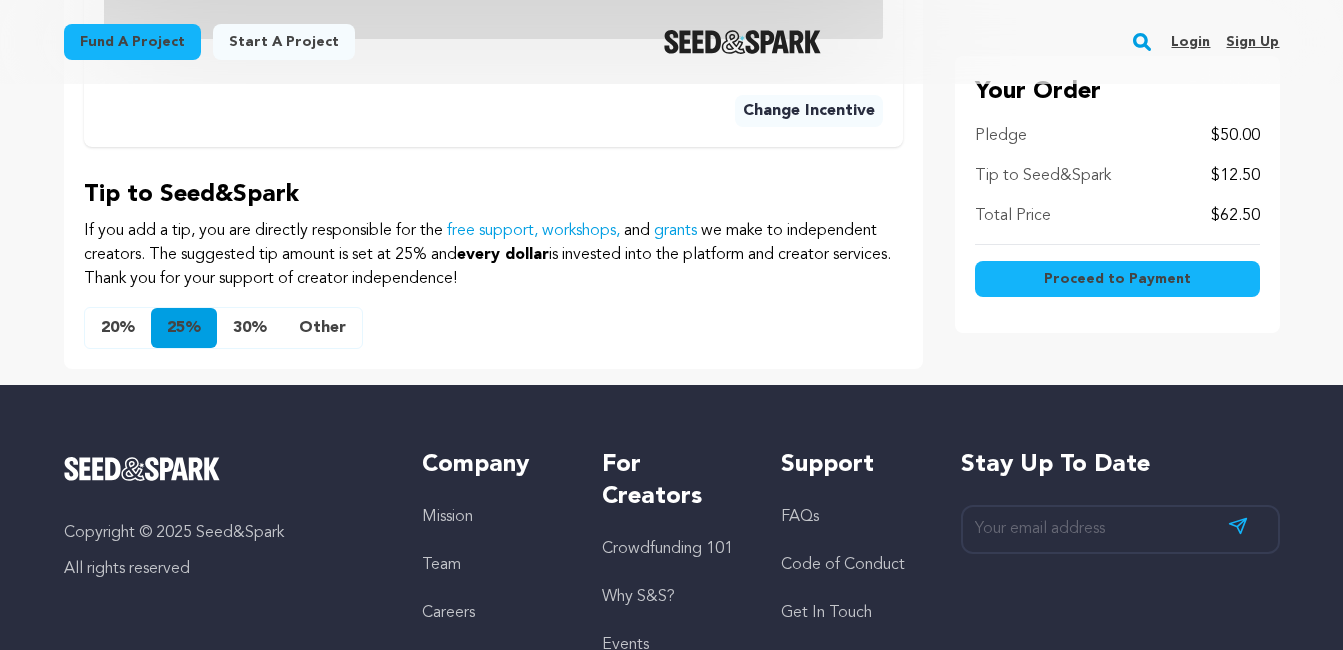 scroll, scrollTop: 1300, scrollLeft: 0, axis: vertical 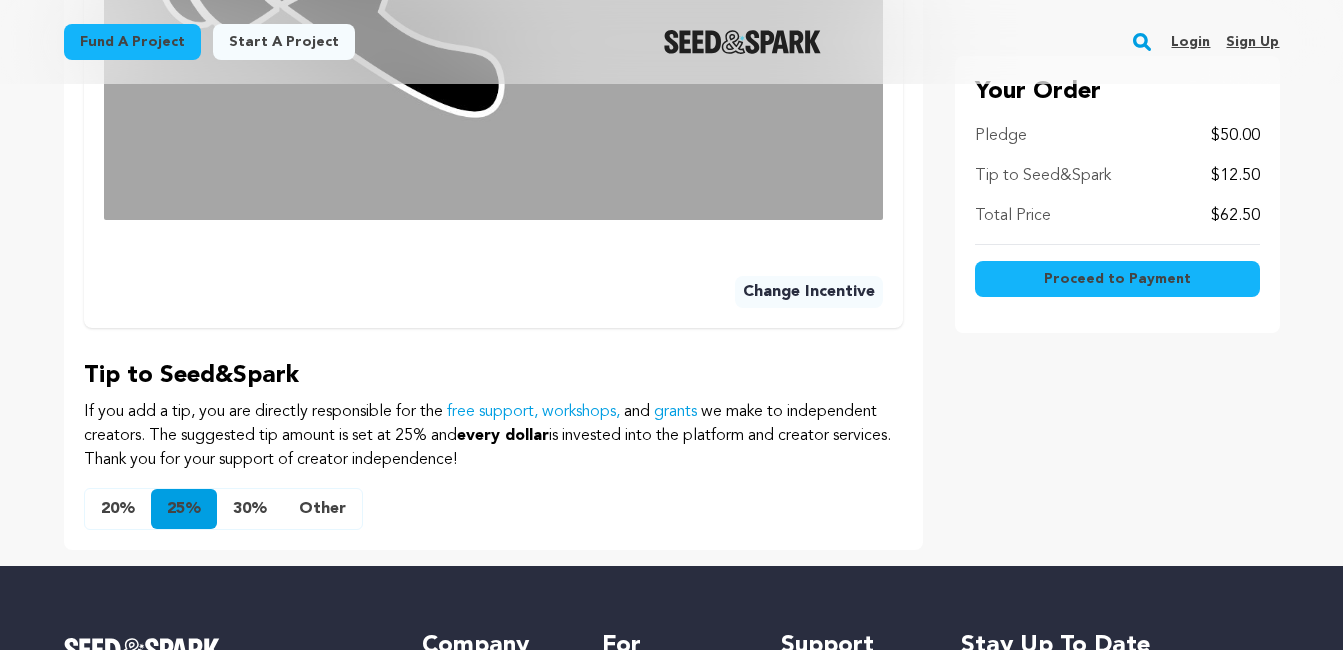 click on "Other" at bounding box center [322, 509] 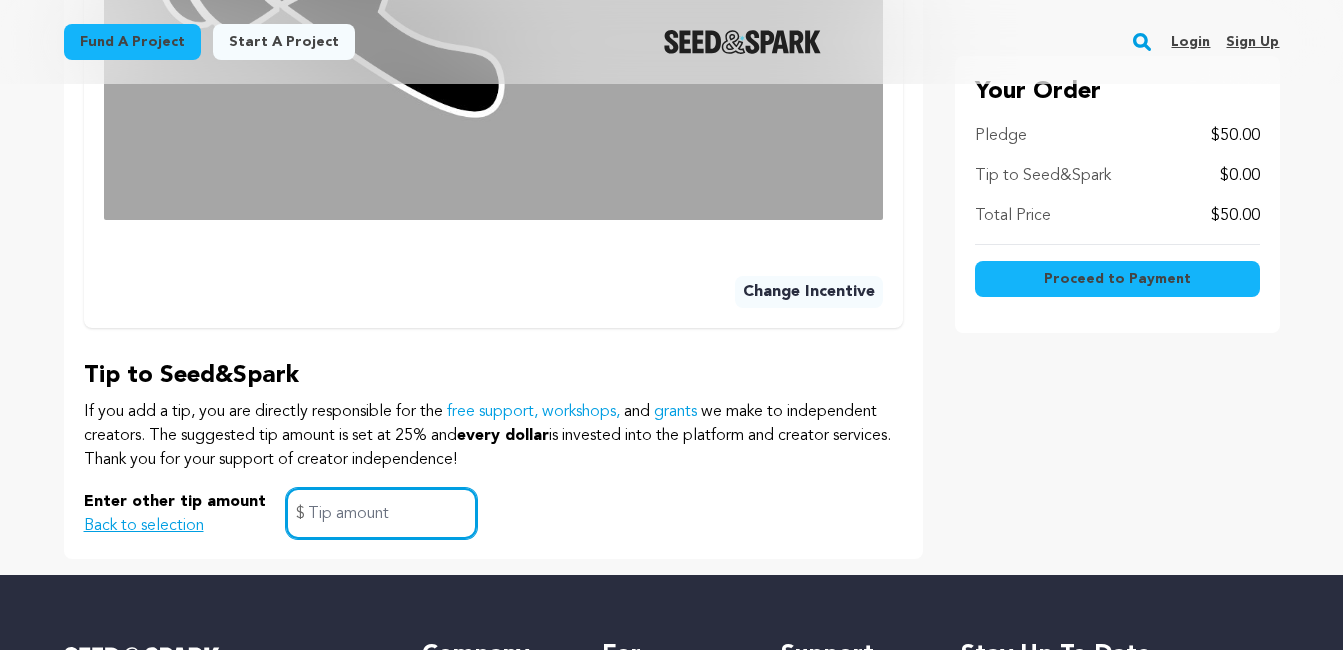 click at bounding box center (381, 513) 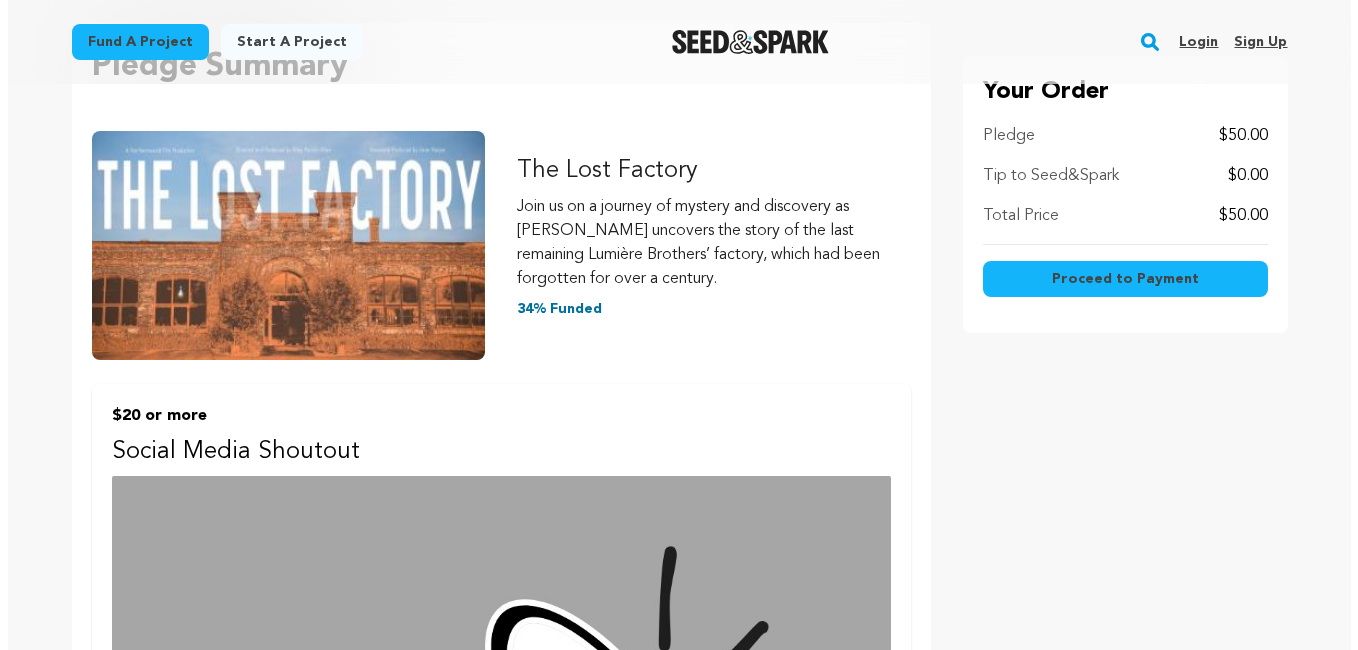 scroll, scrollTop: 100, scrollLeft: 0, axis: vertical 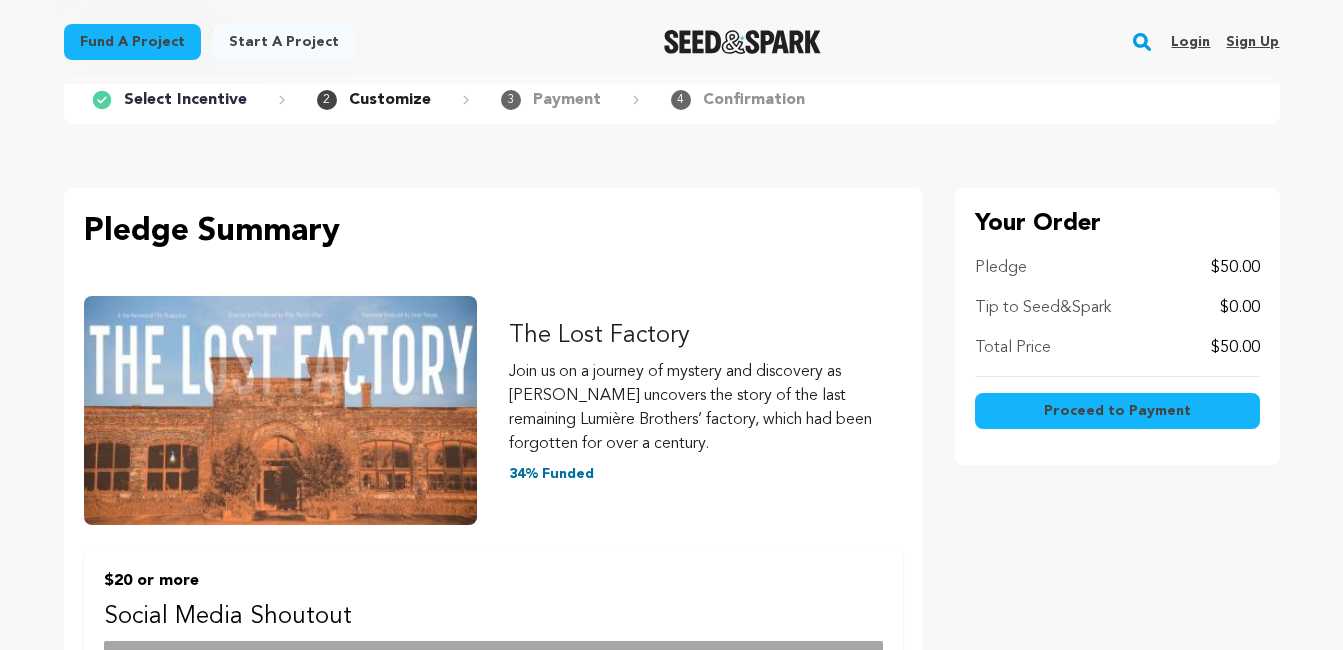 type on "0" 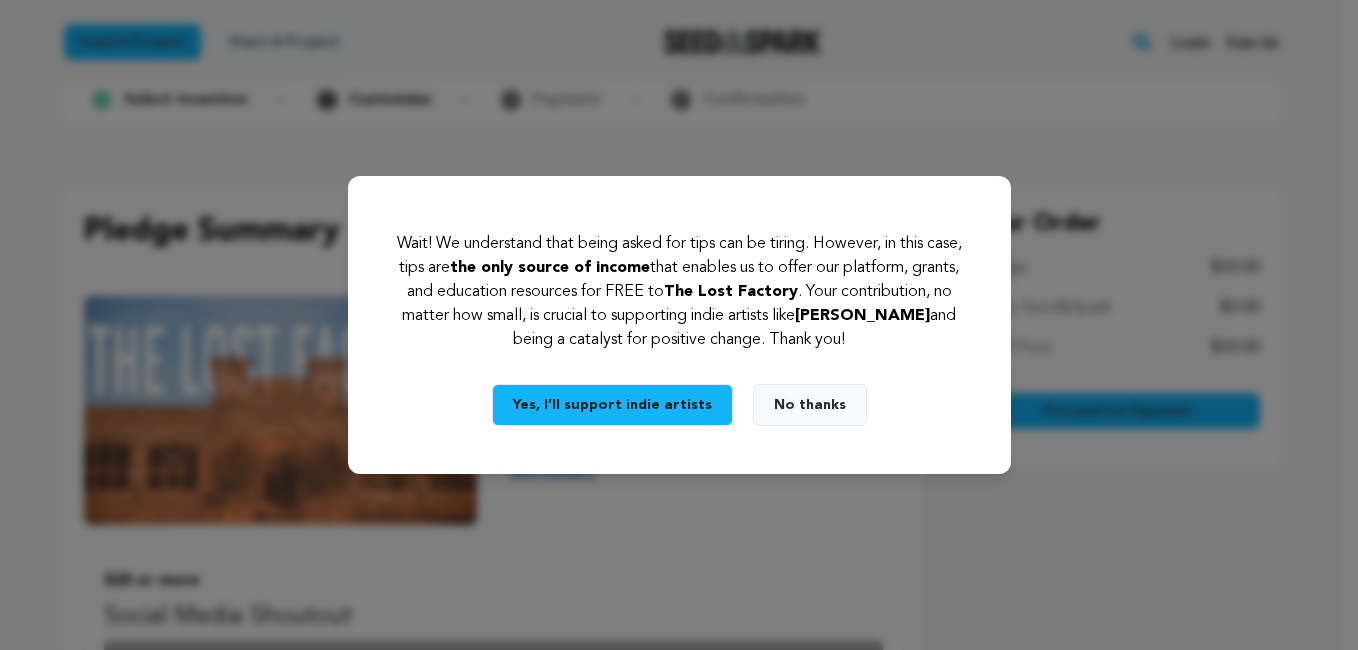 click on "No thanks" at bounding box center [810, 405] 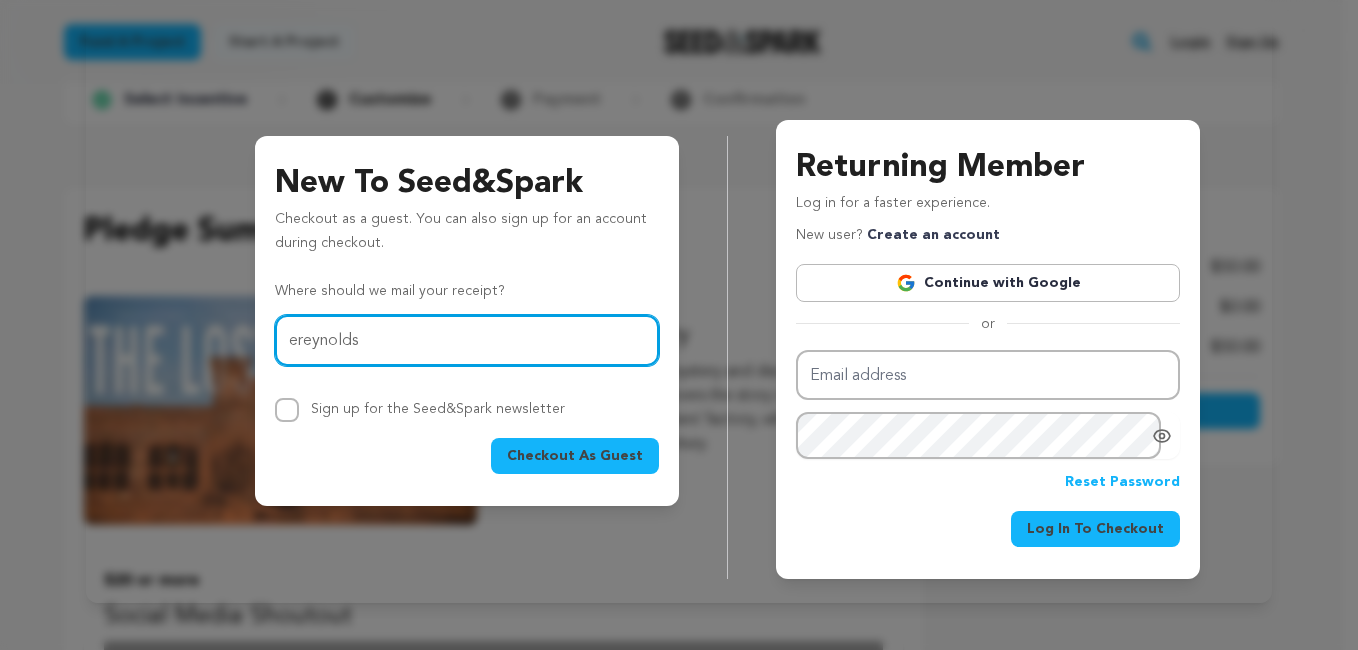 type on "ereynolds@essexcinemas.com" 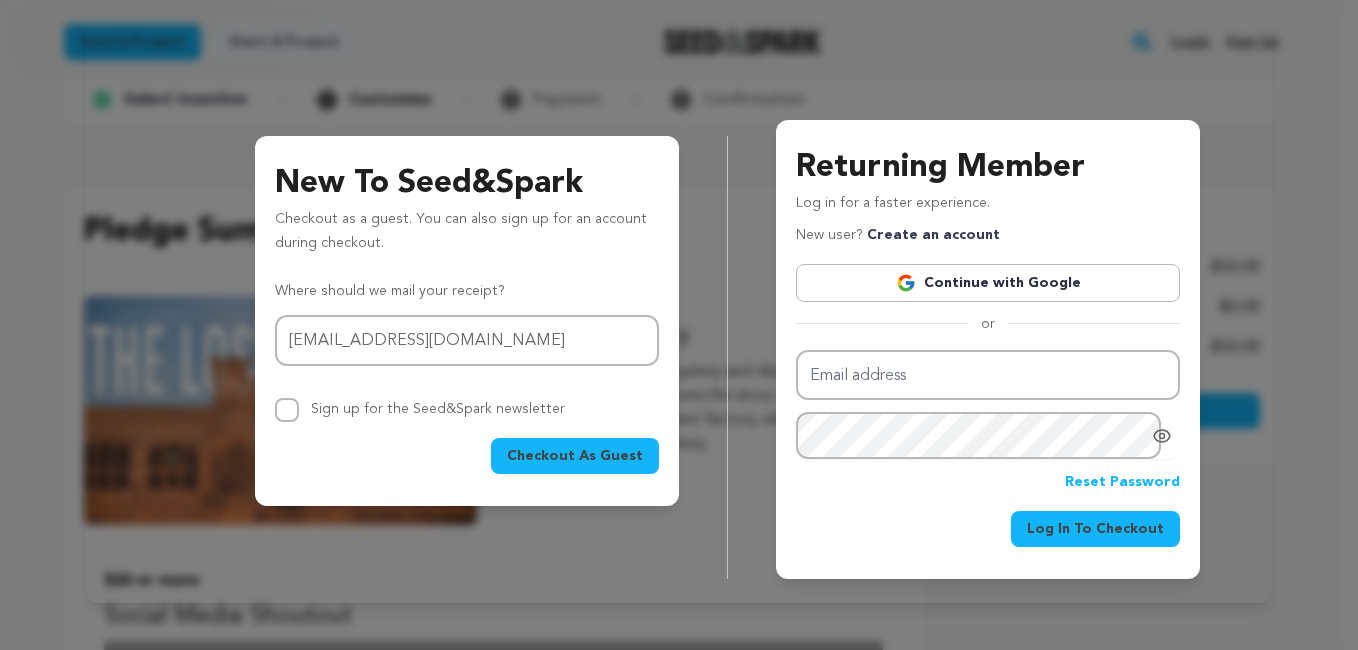 click on "Checkout As Guest" at bounding box center (575, 456) 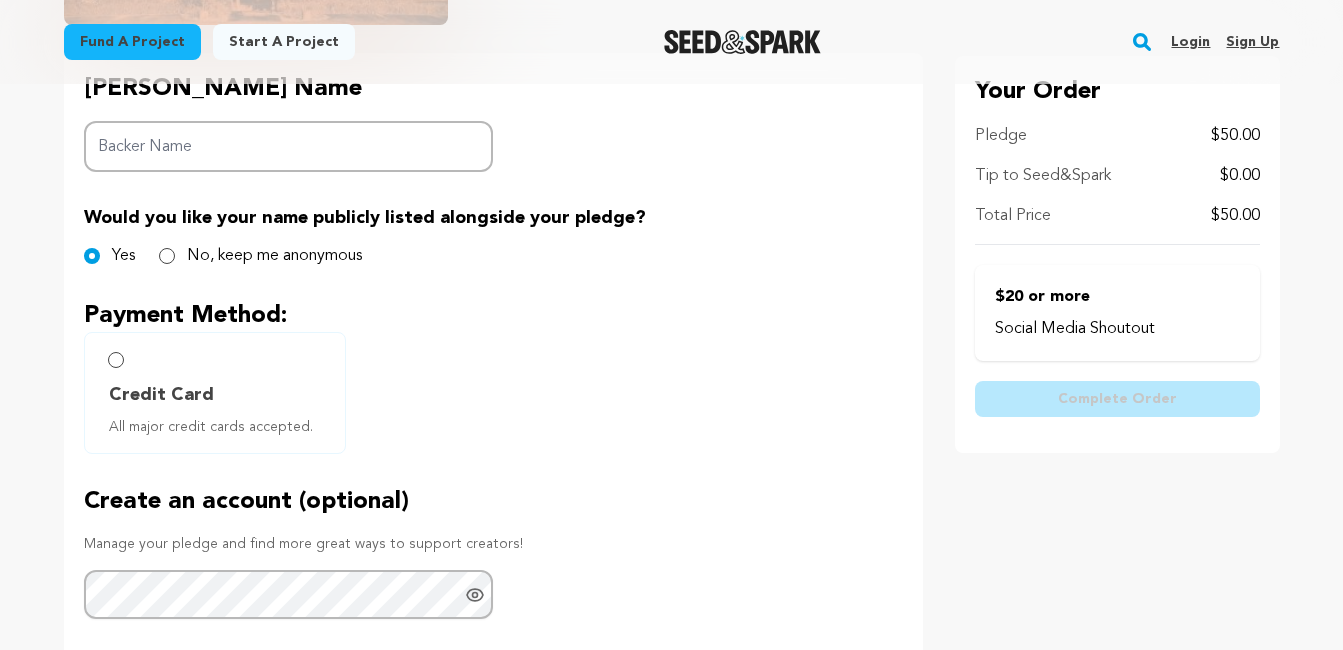 scroll, scrollTop: 500, scrollLeft: 0, axis: vertical 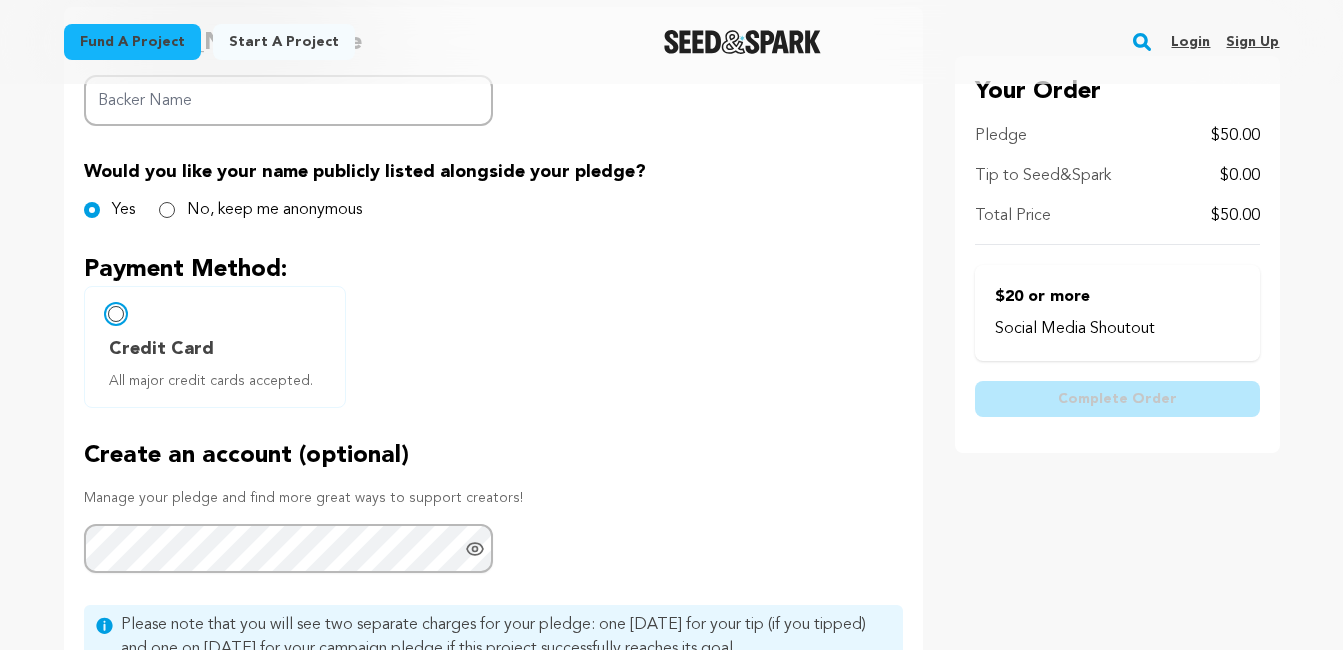 click on "Credit Card
All major credit cards accepted." at bounding box center (116, 314) 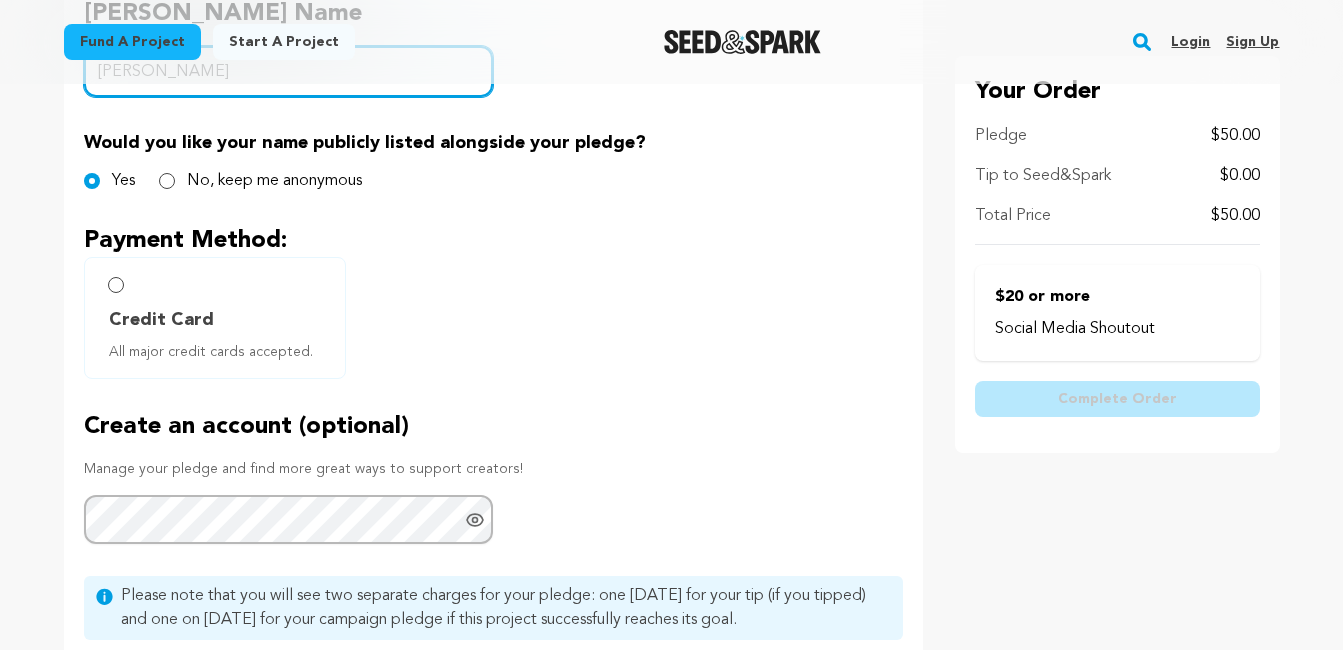 scroll, scrollTop: 600, scrollLeft: 0, axis: vertical 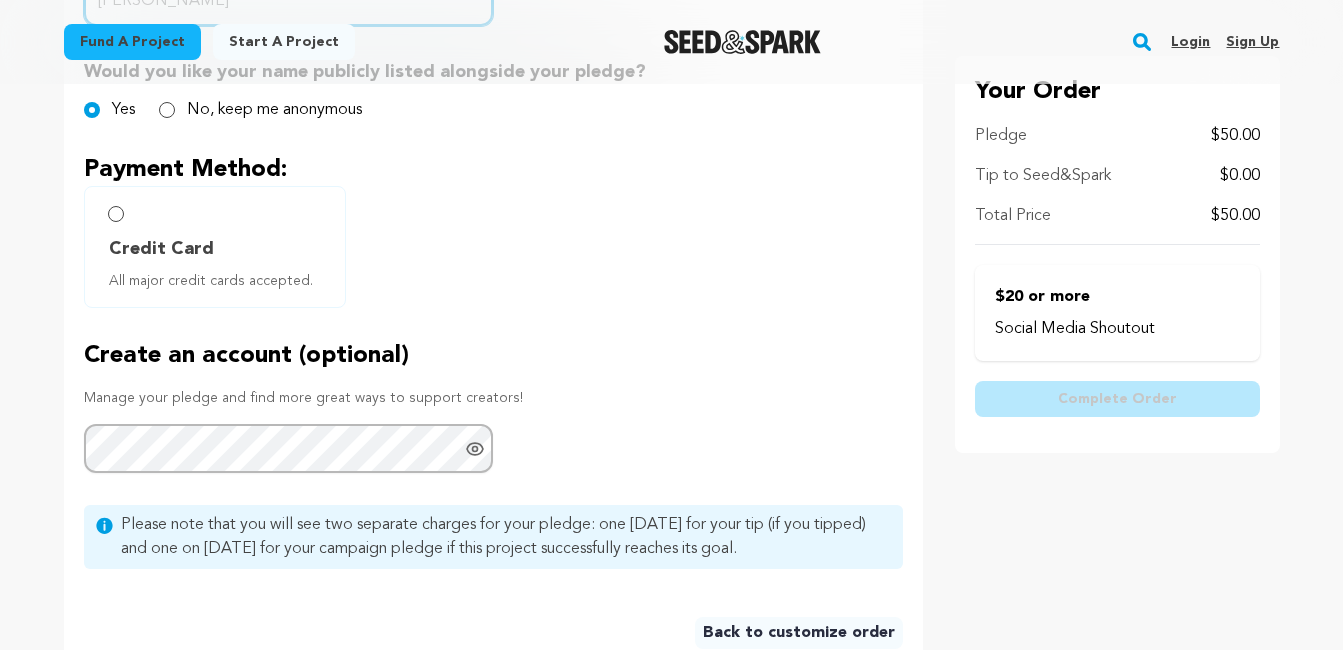 type on "Eric Reynolds" 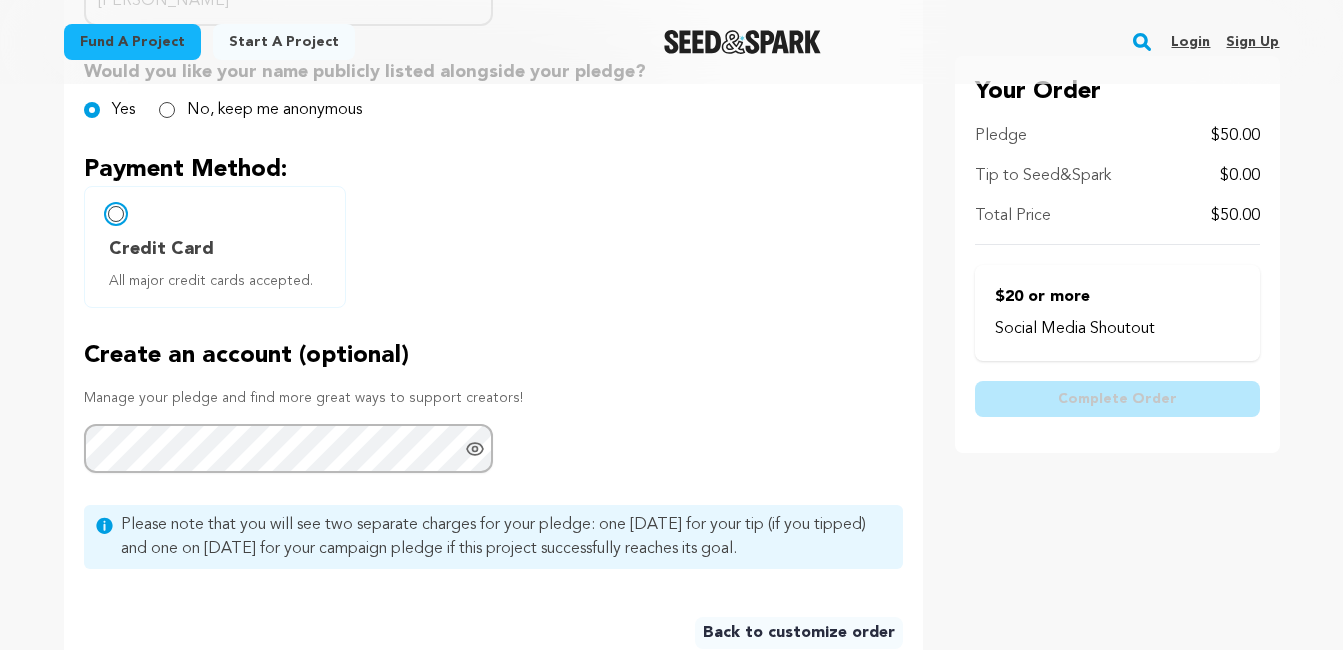 click on "Credit Card
All major credit cards accepted." at bounding box center [116, 214] 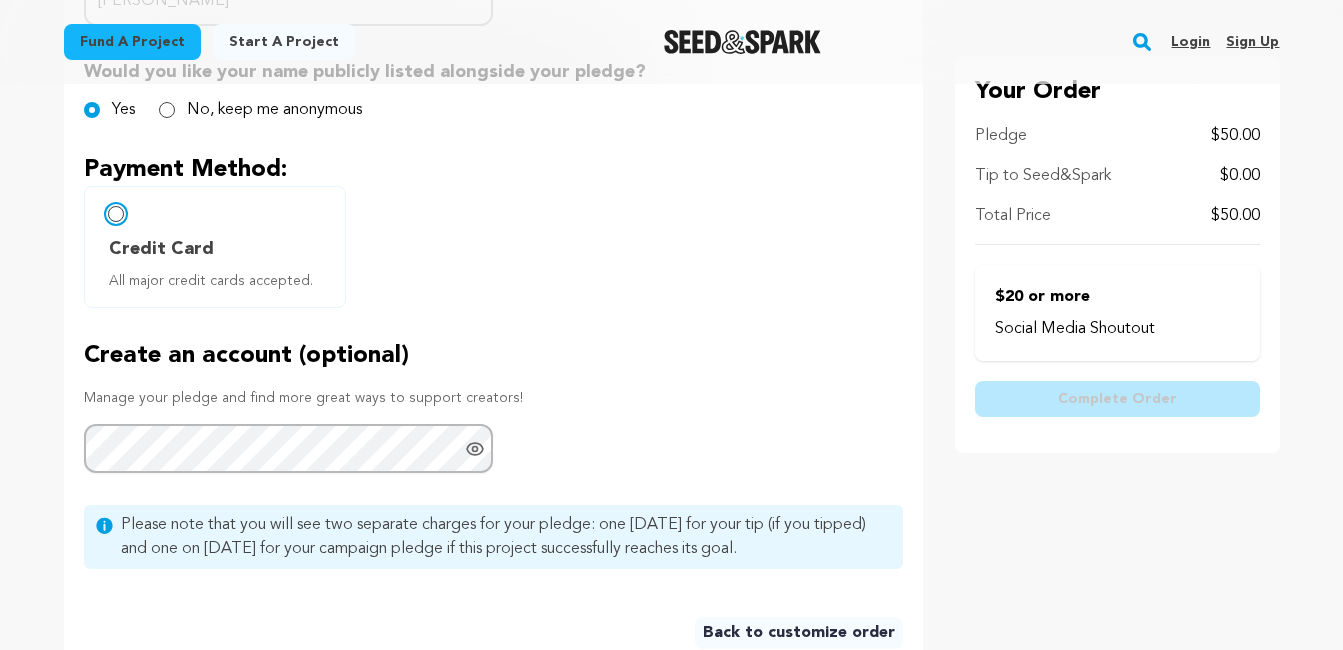 radio on "false" 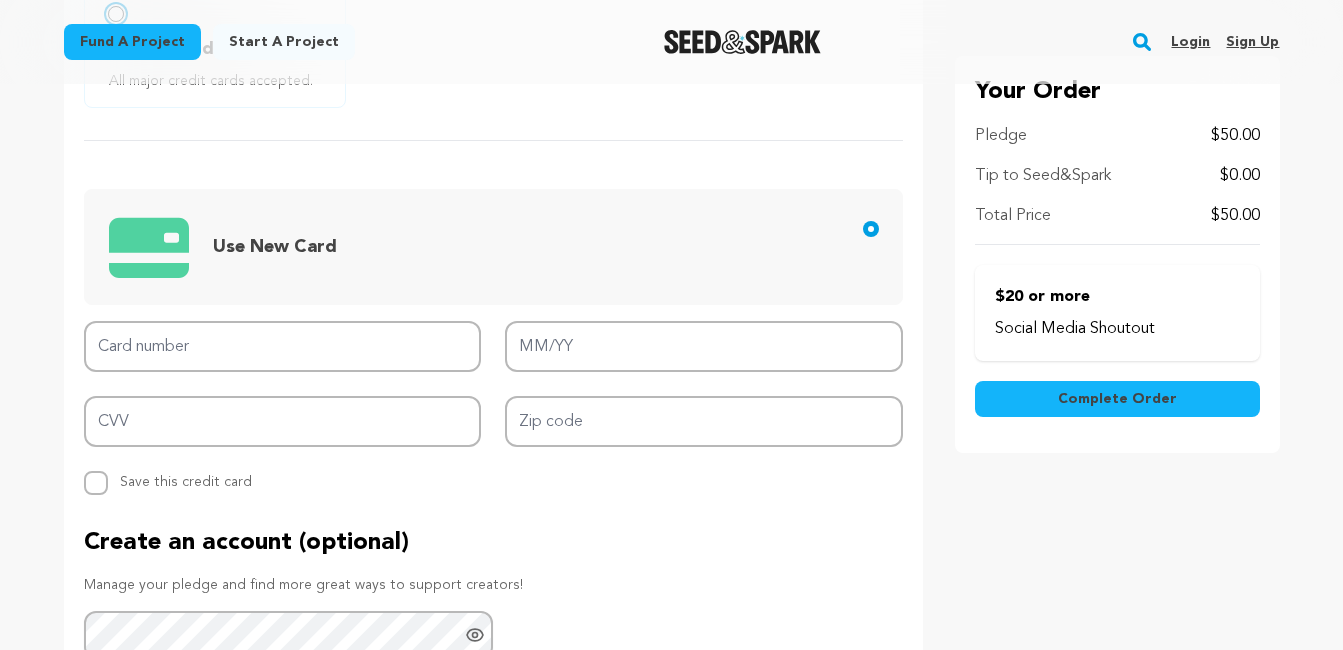 scroll, scrollTop: 900, scrollLeft: 0, axis: vertical 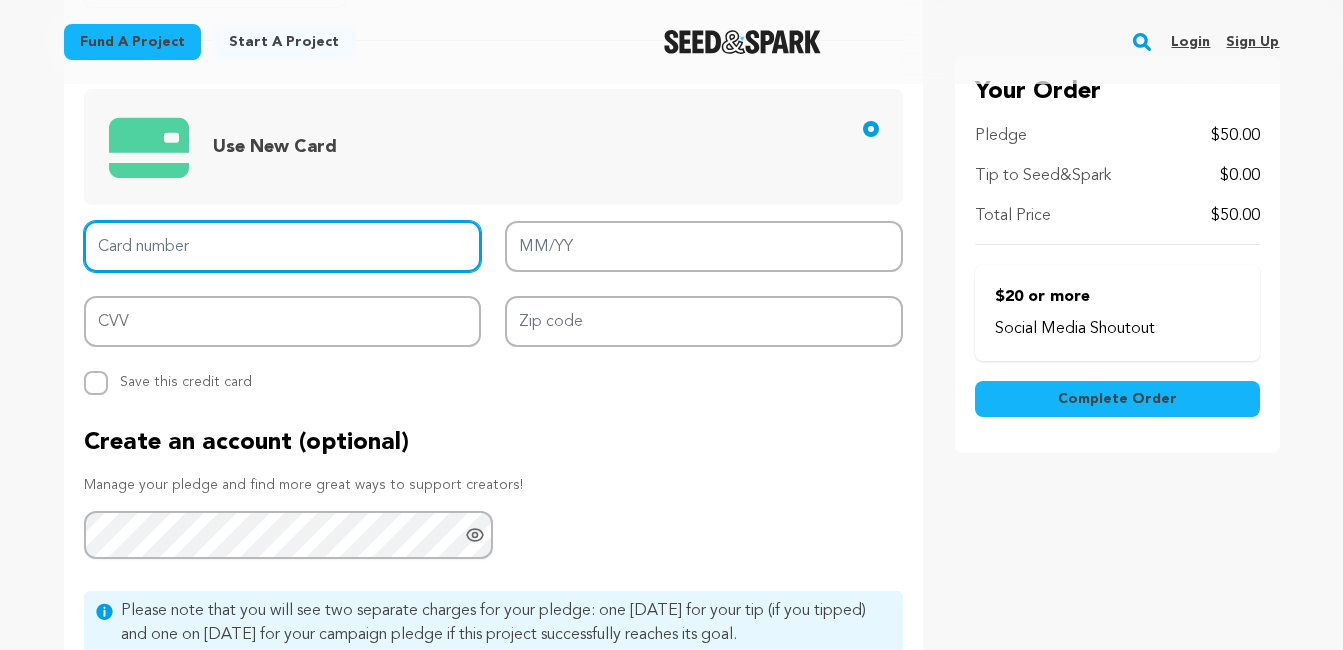 click on "Card number" at bounding box center (283, 246) 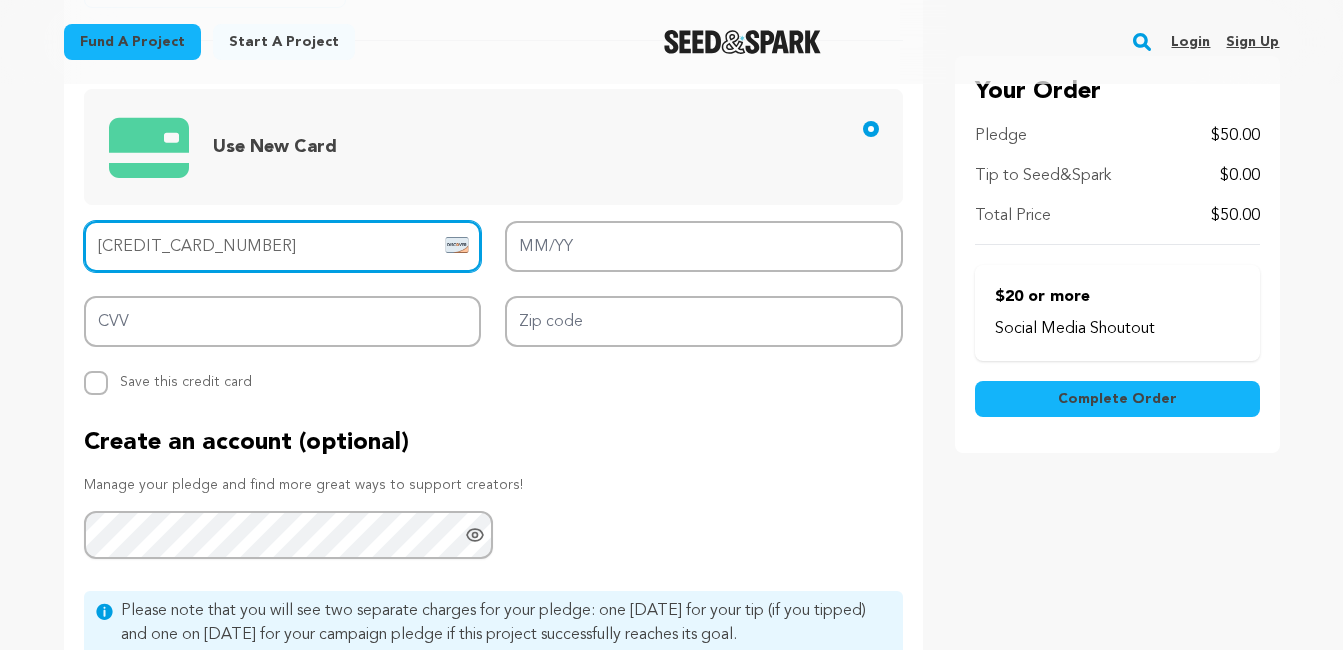 type on "6011 0045 1747 0015" 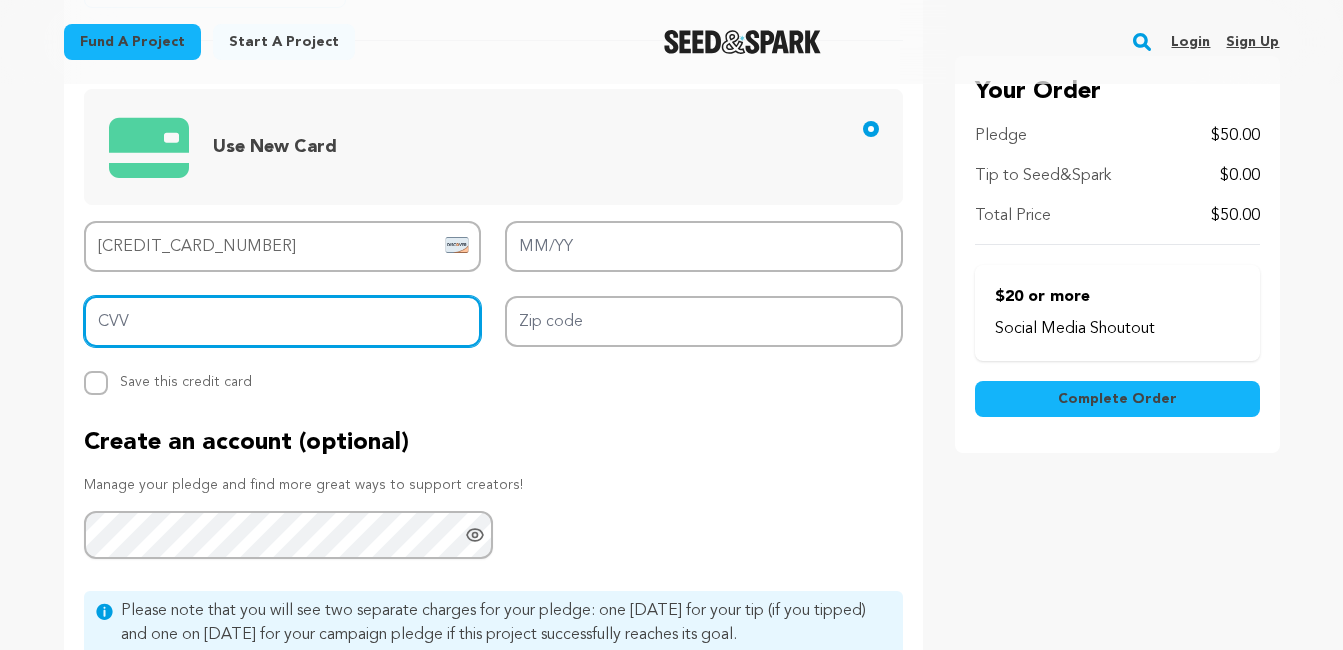 click on "CVV" at bounding box center [283, 321] 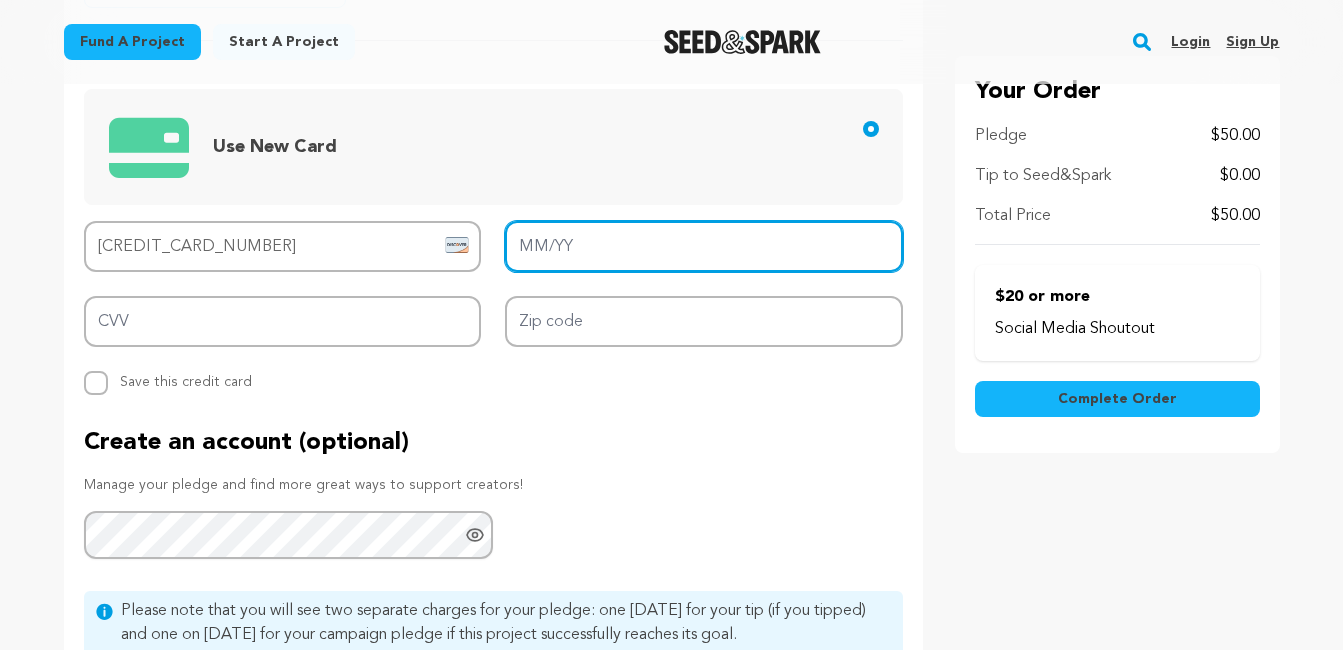 click on "MM/YY" at bounding box center [704, 246] 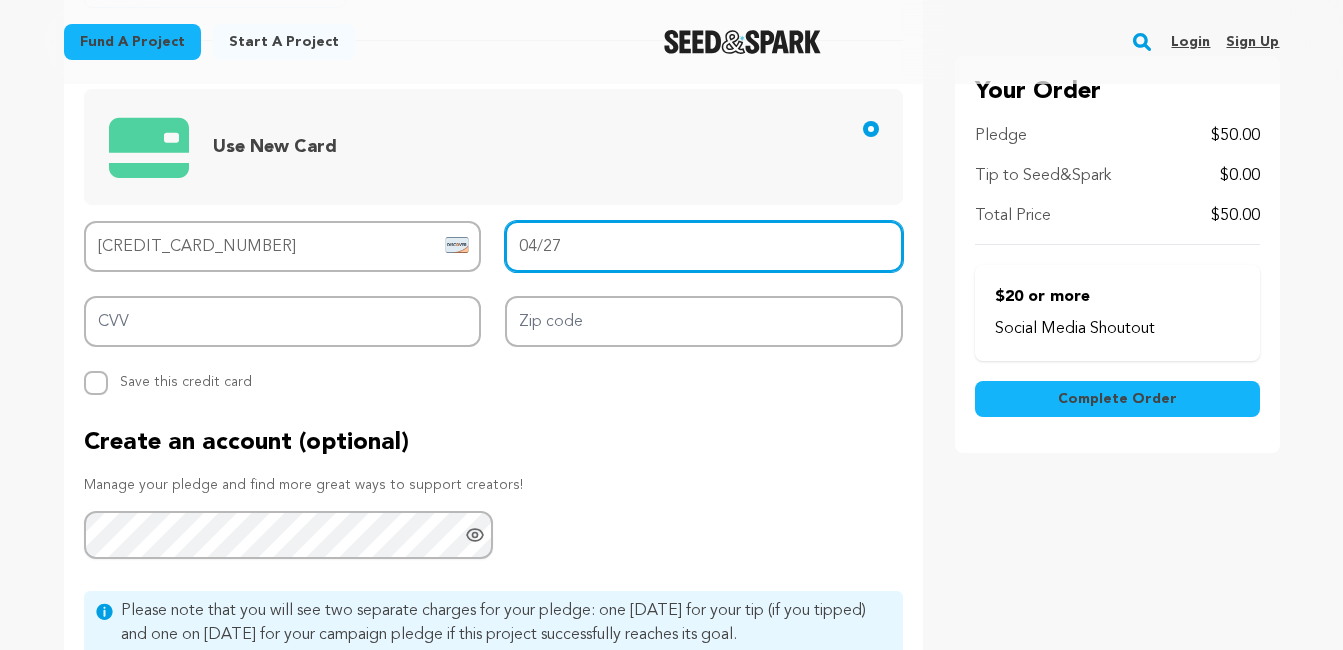 type on "04/27" 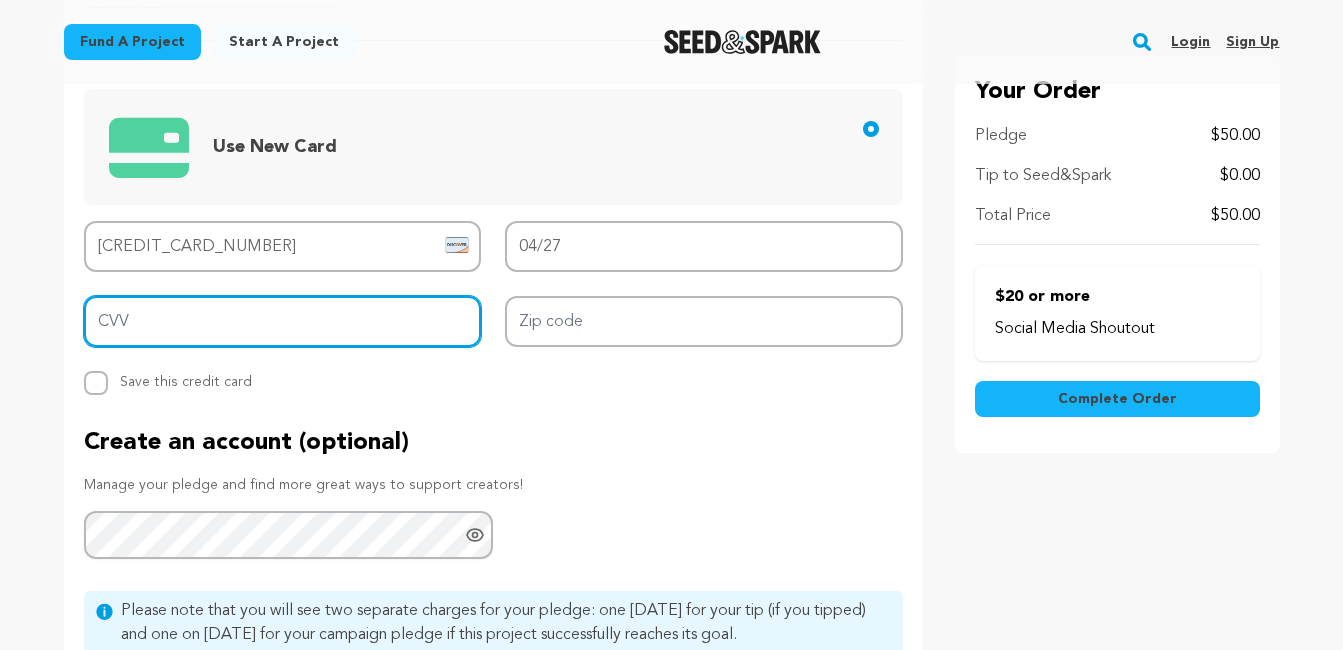 click on "CVV" at bounding box center (283, 321) 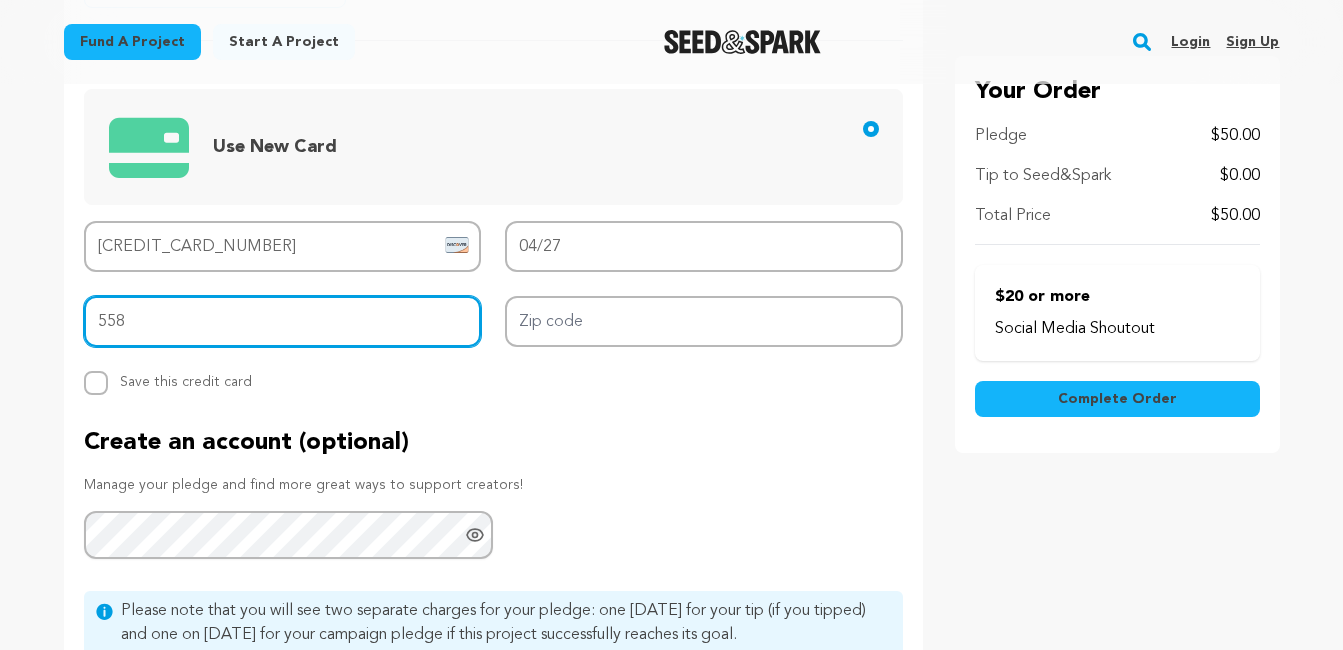 type on "558" 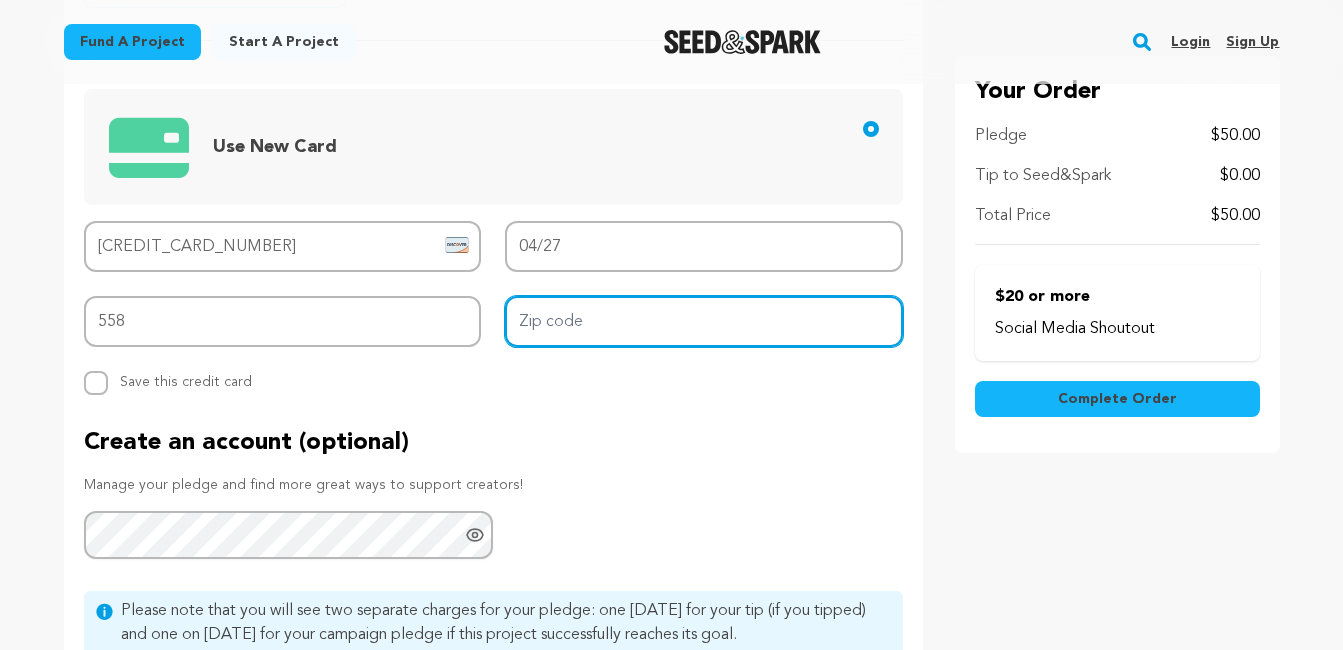 click on "Zip code" at bounding box center (704, 321) 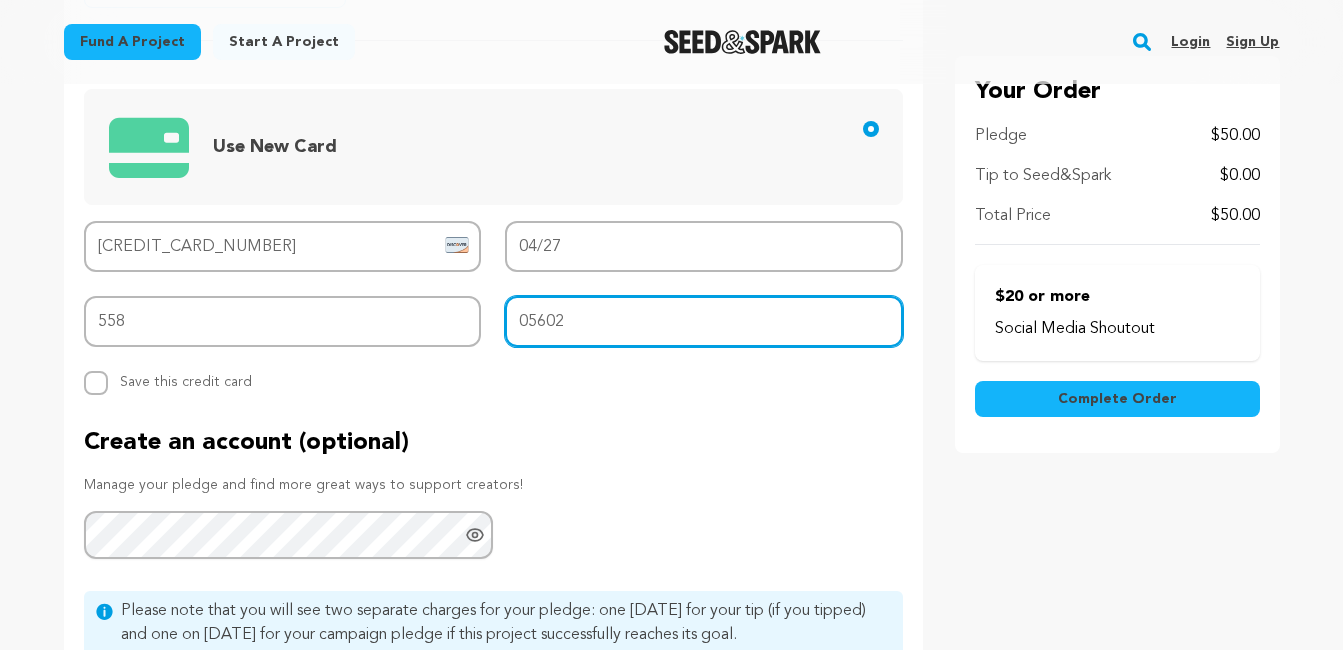 scroll, scrollTop: 1000, scrollLeft: 0, axis: vertical 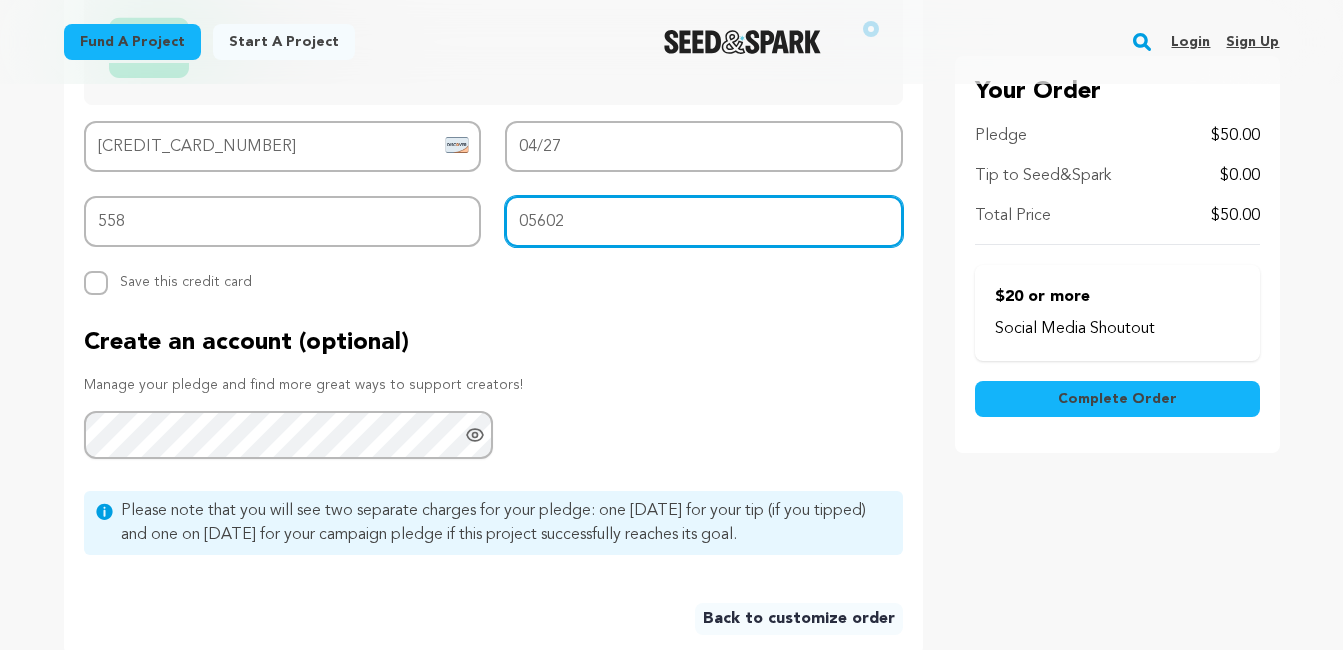 type on "05602" 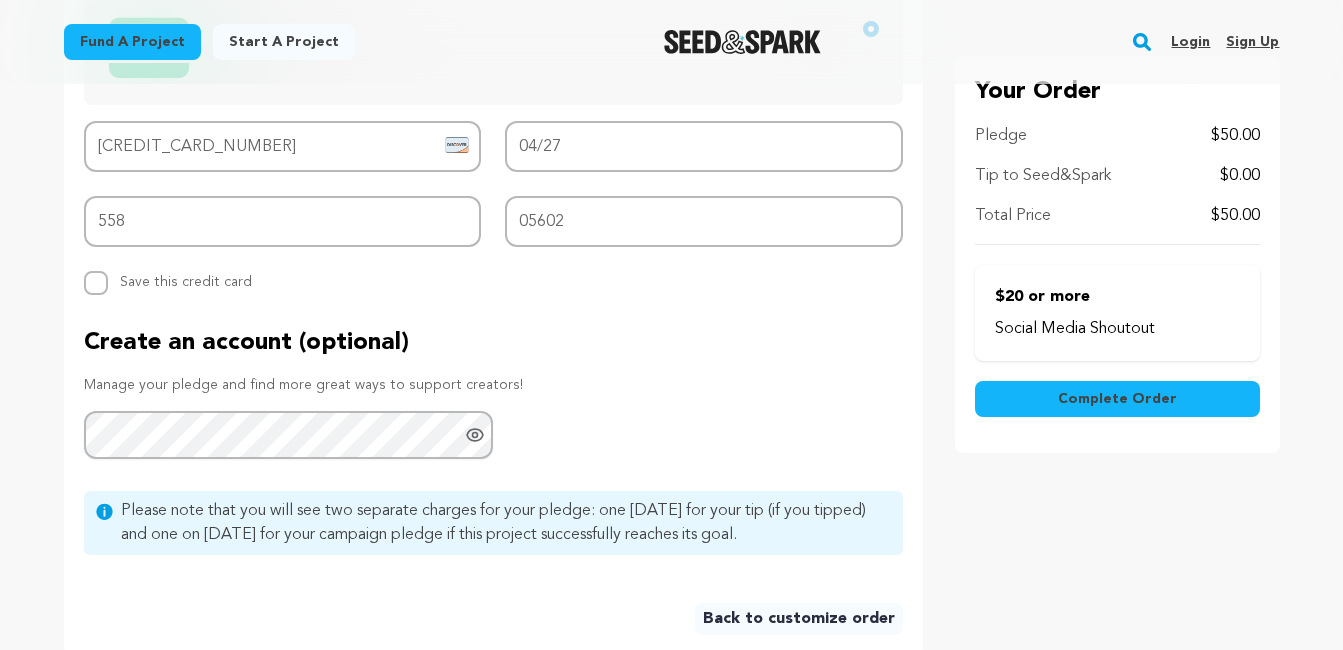 click on "Complete Order" at bounding box center (1117, 399) 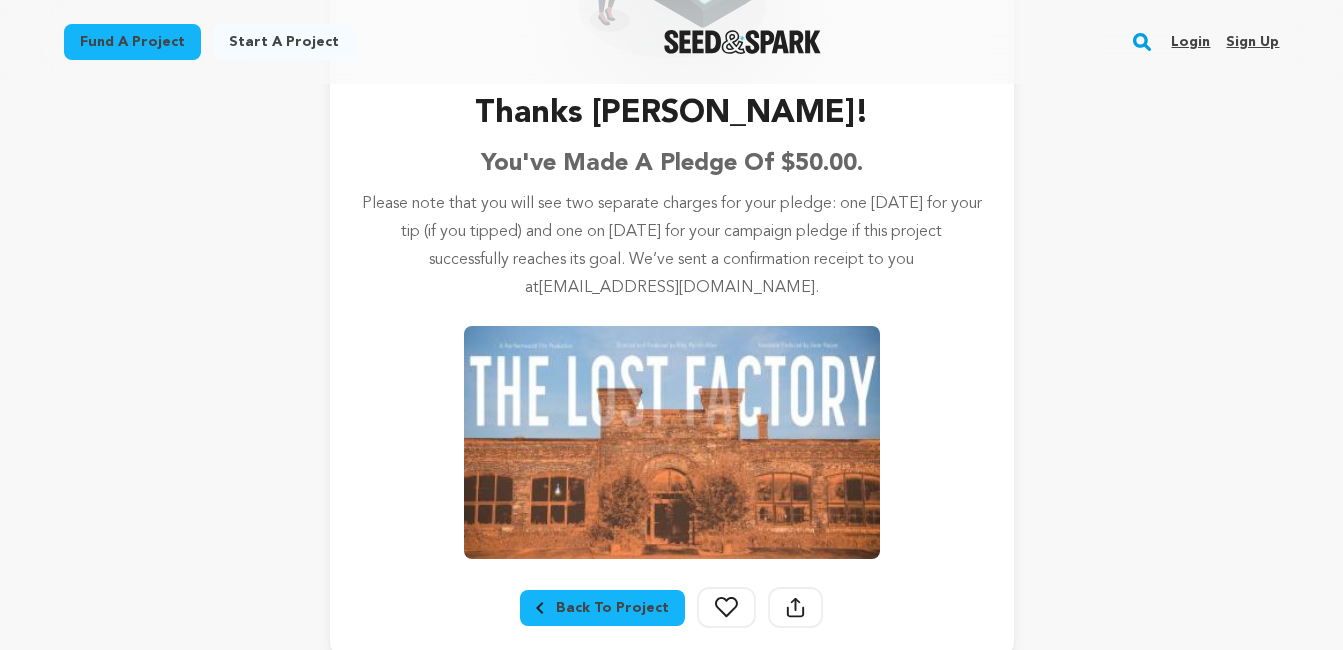 scroll, scrollTop: 400, scrollLeft: 0, axis: vertical 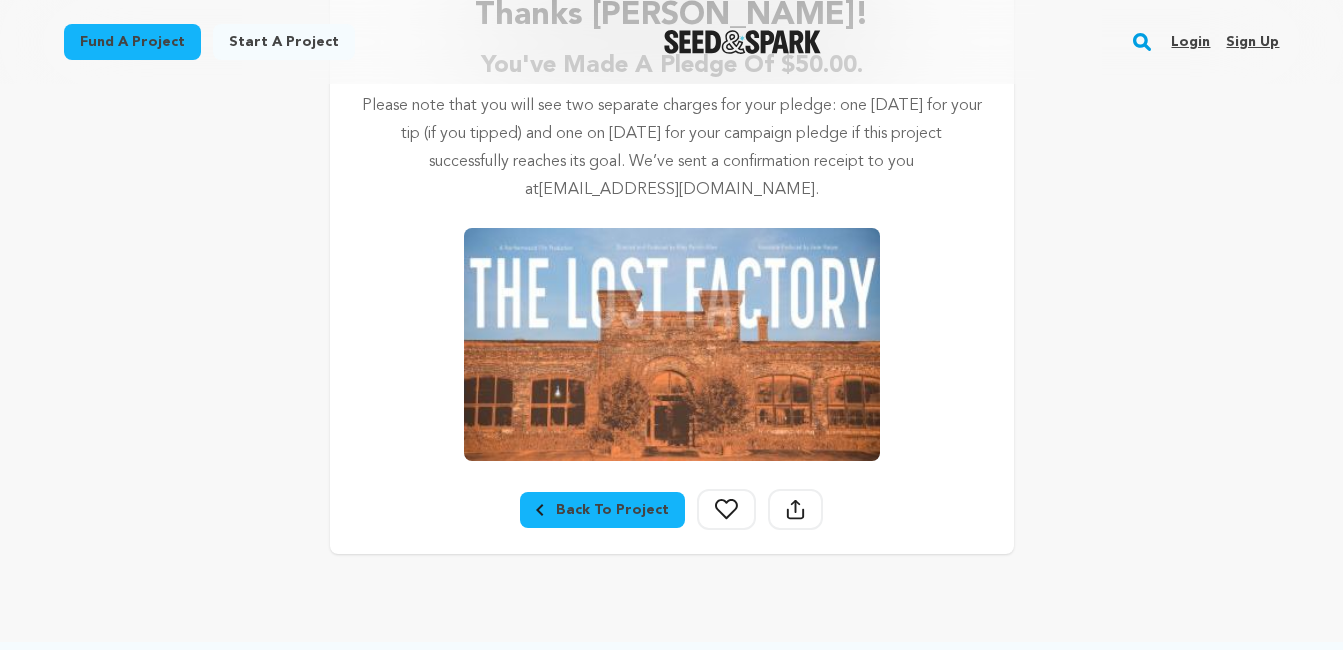 click on "Back To Project" at bounding box center (602, 510) 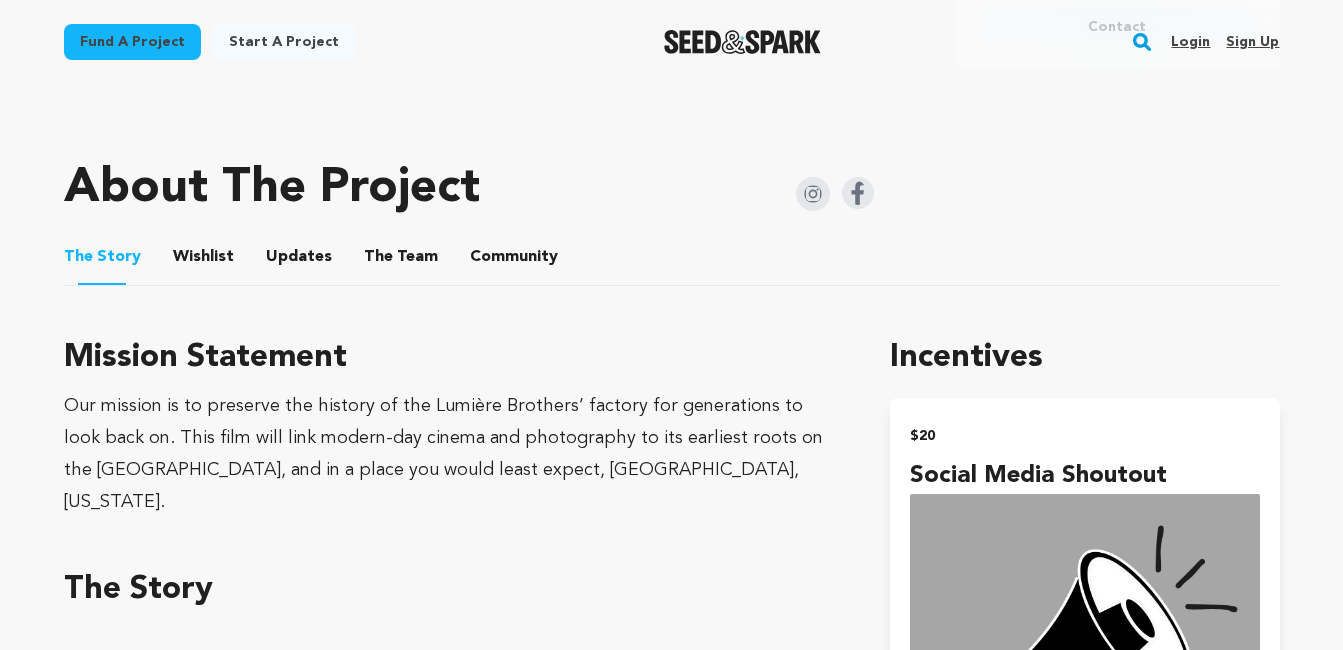 scroll, scrollTop: 1000, scrollLeft: 0, axis: vertical 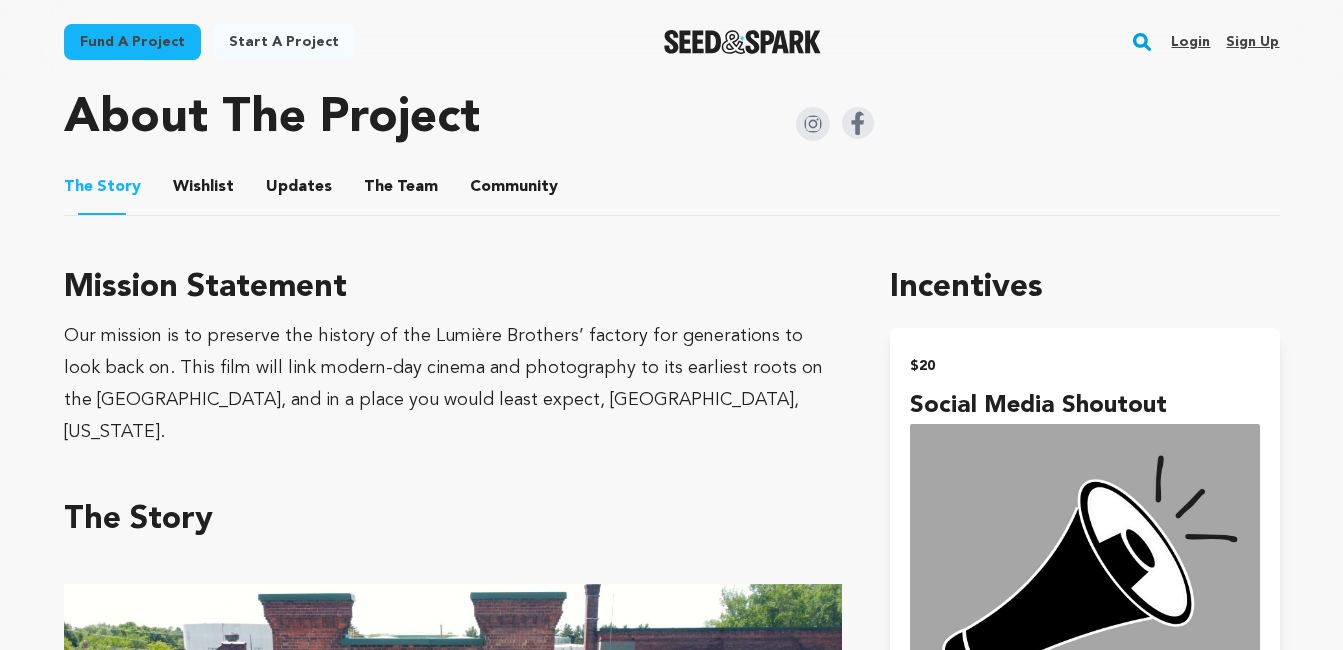 click on "The Team" at bounding box center [401, 191] 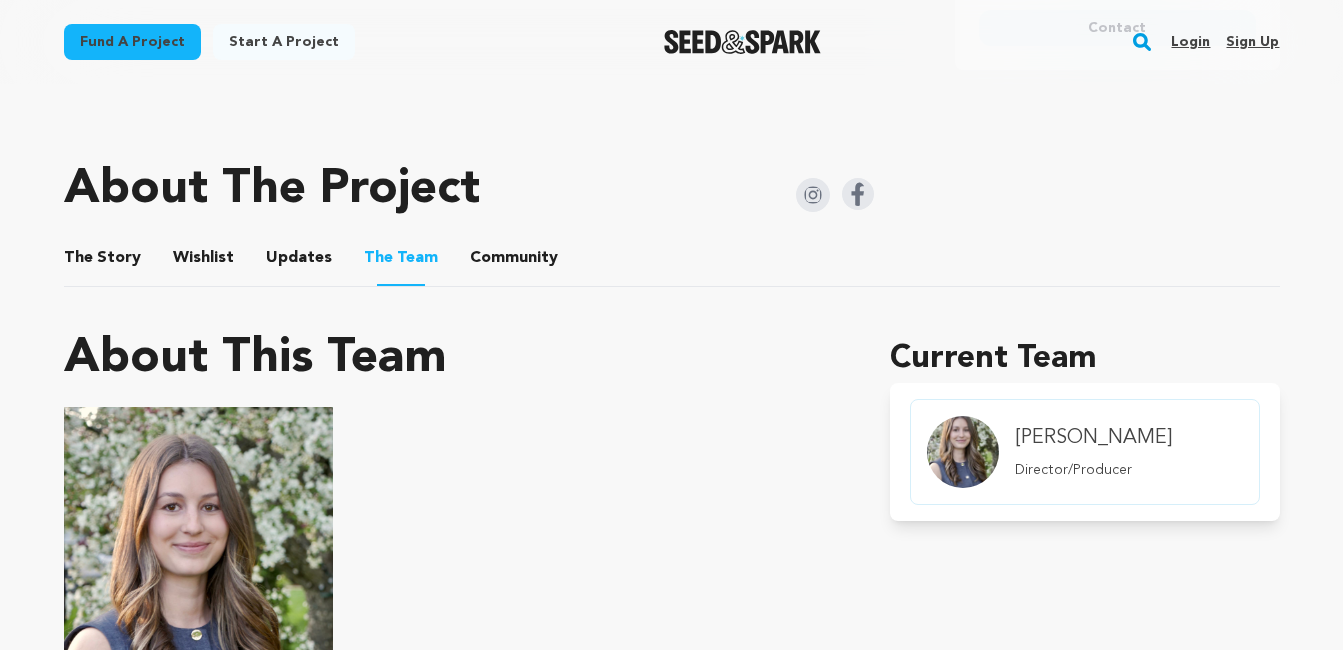 scroll, scrollTop: 900, scrollLeft: 0, axis: vertical 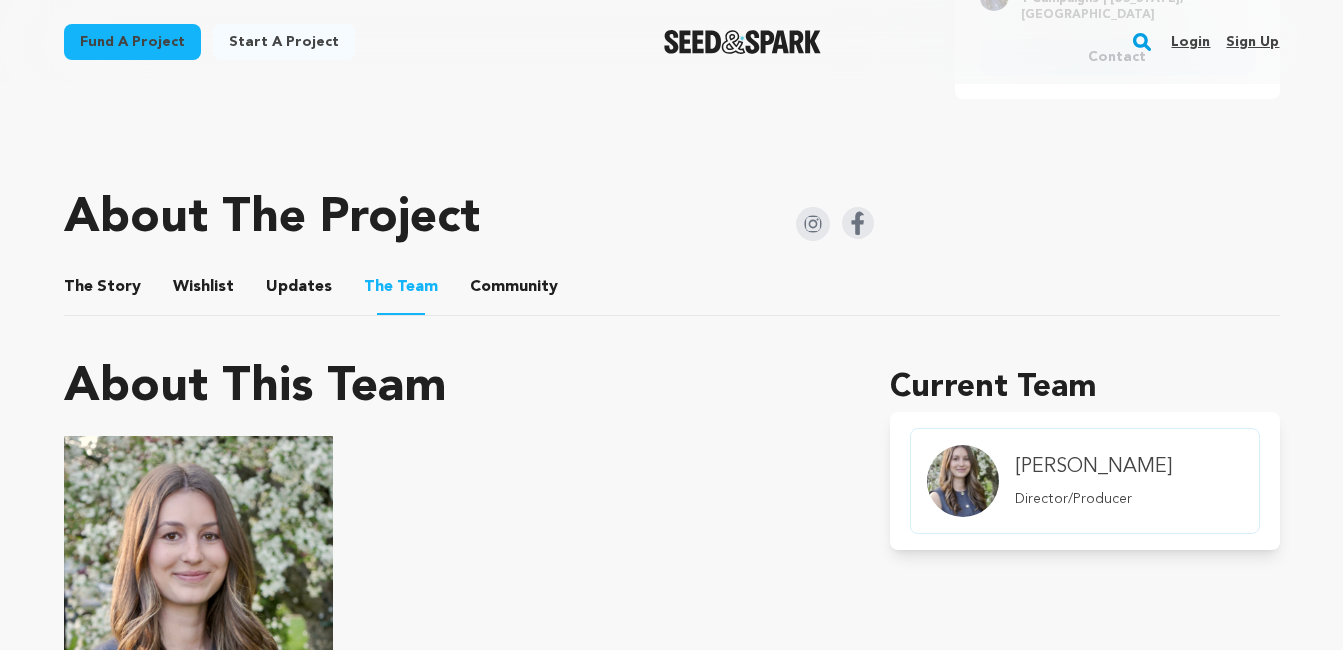 click on "Wishlist" at bounding box center [203, 291] 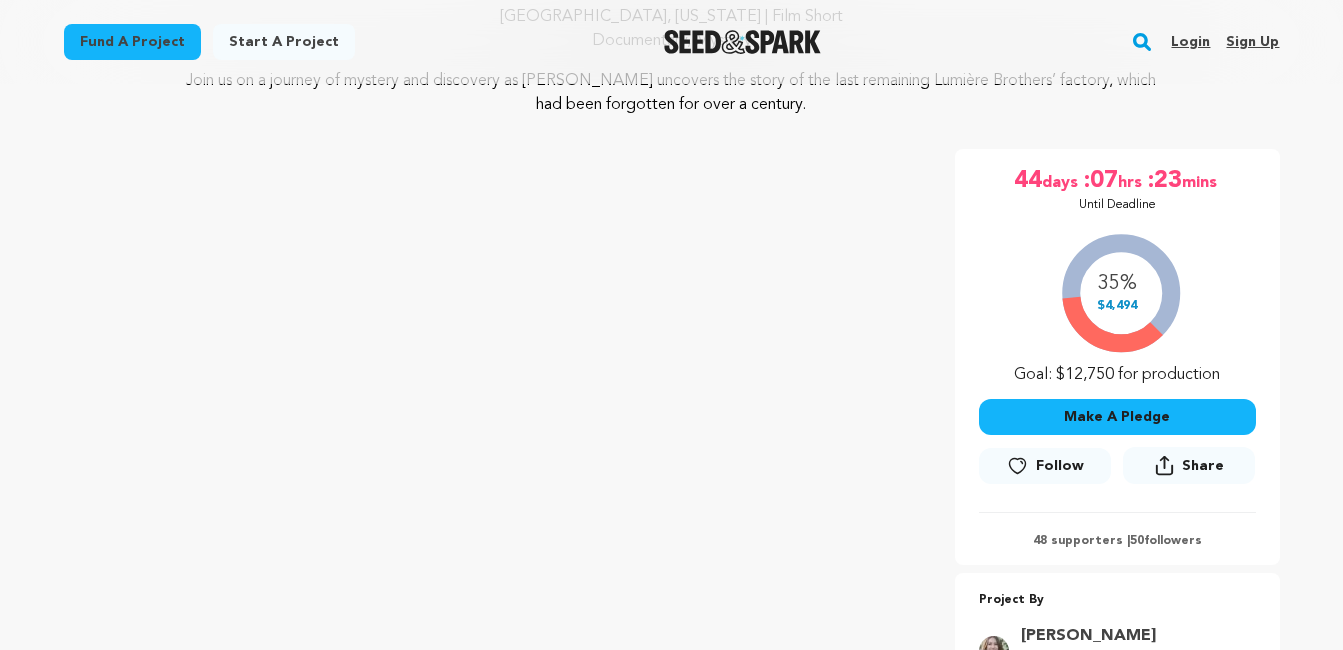 scroll, scrollTop: 200, scrollLeft: 0, axis: vertical 